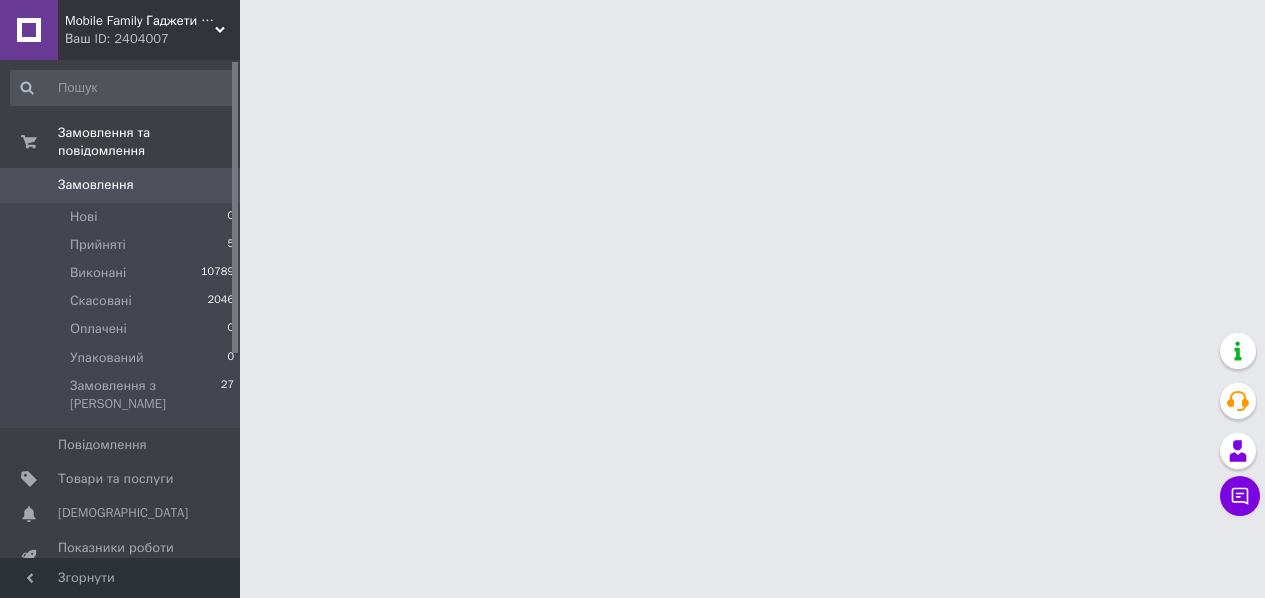 scroll, scrollTop: 0, scrollLeft: 0, axis: both 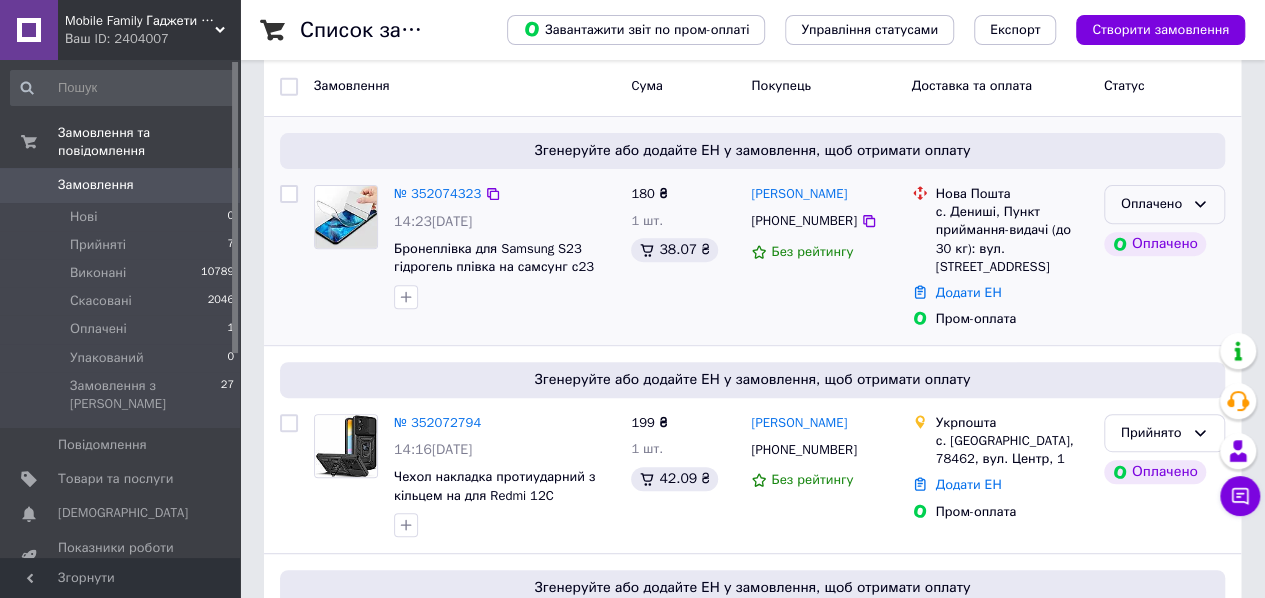 click 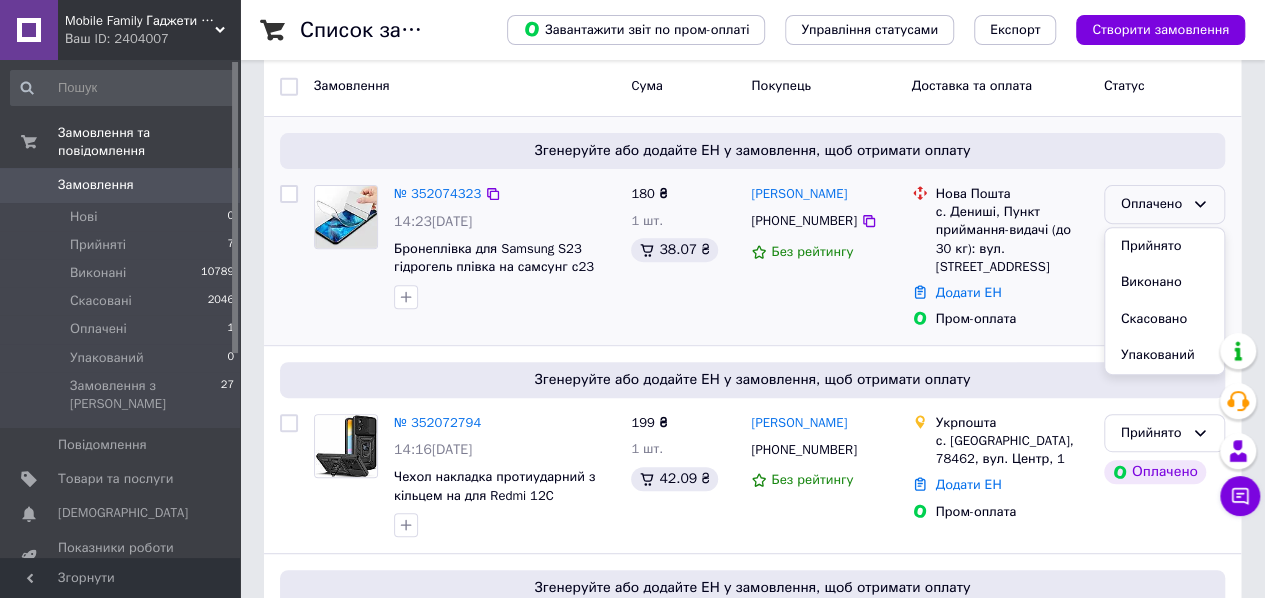 click on "Прийнято" at bounding box center (1164, 246) 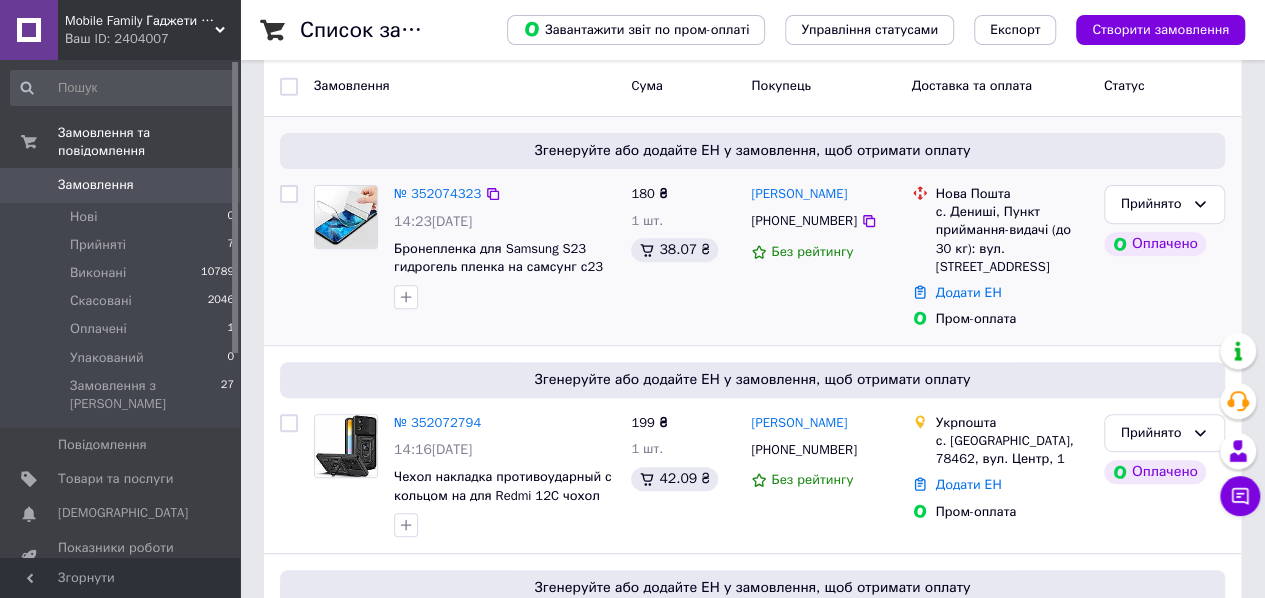 scroll, scrollTop: 659, scrollLeft: 0, axis: vertical 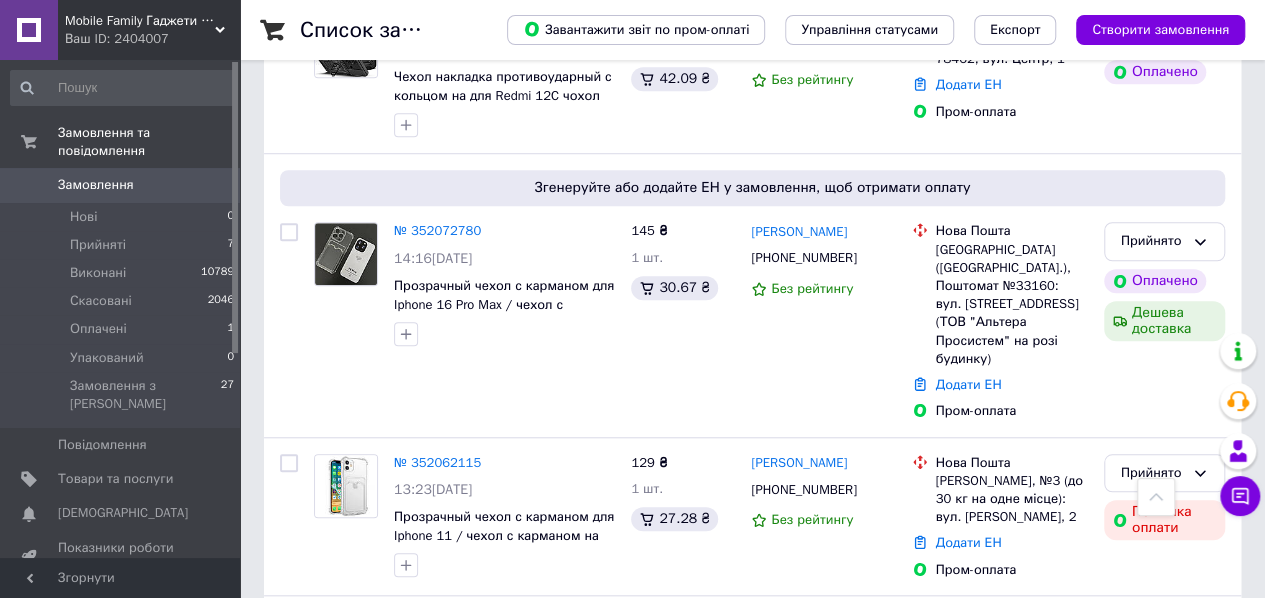 drag, startPoint x: 141, startPoint y: 163, endPoint x: 396, endPoint y: 7, distance: 298.9331 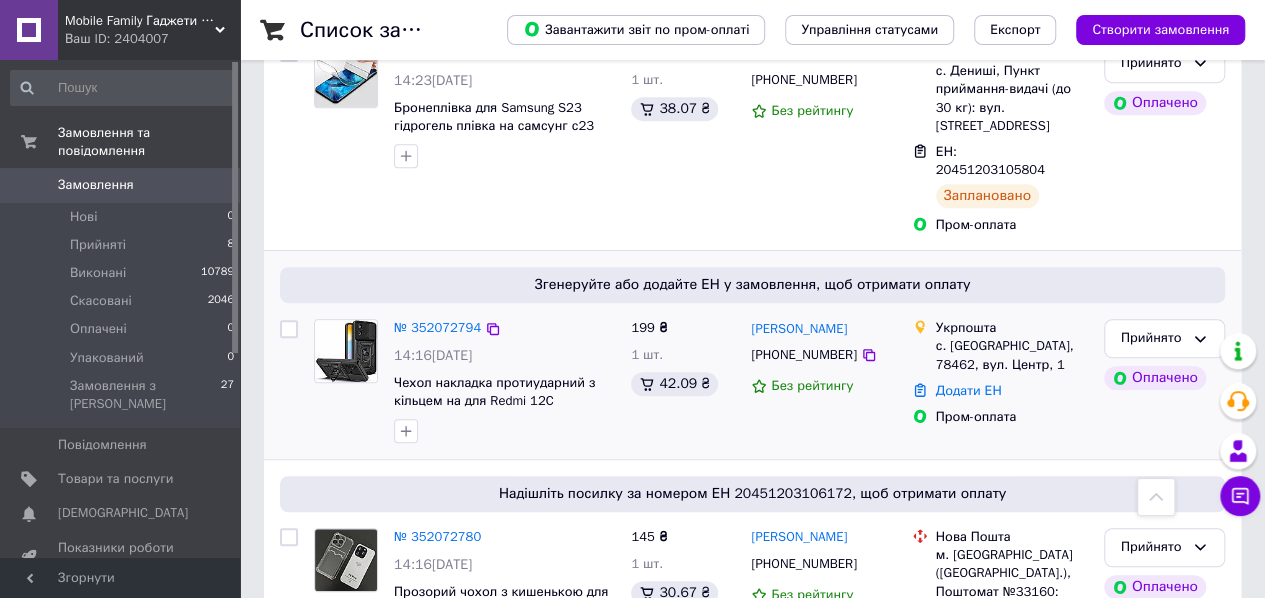 scroll, scrollTop: 800, scrollLeft: 0, axis: vertical 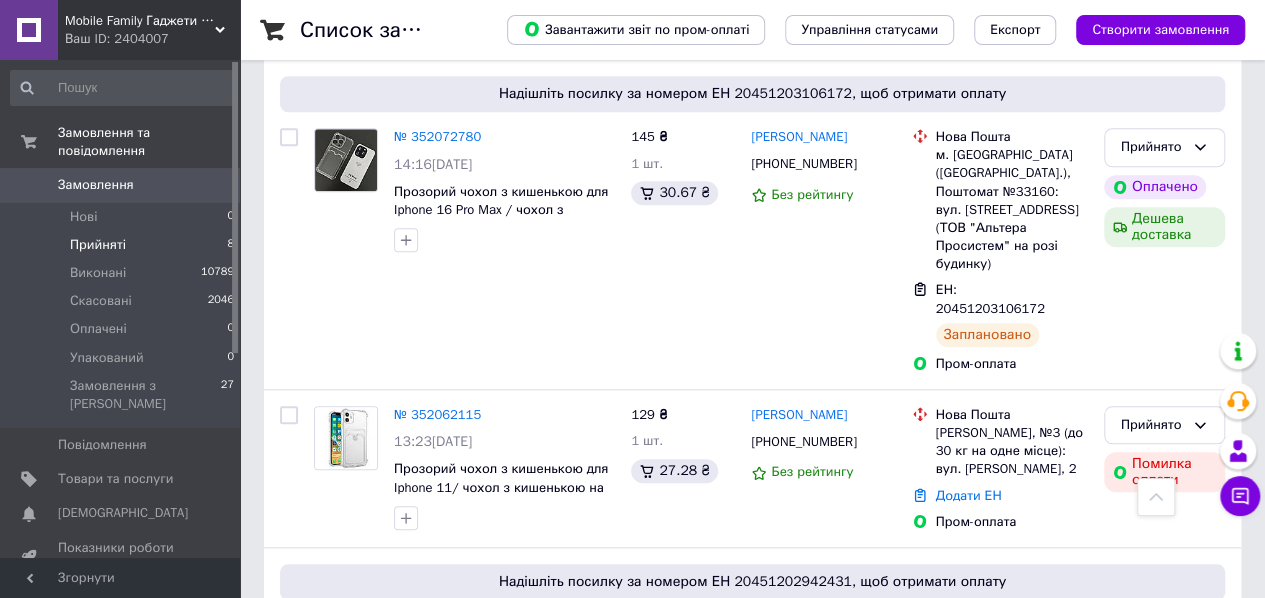 click on "Прийняті 8" at bounding box center (123, 245) 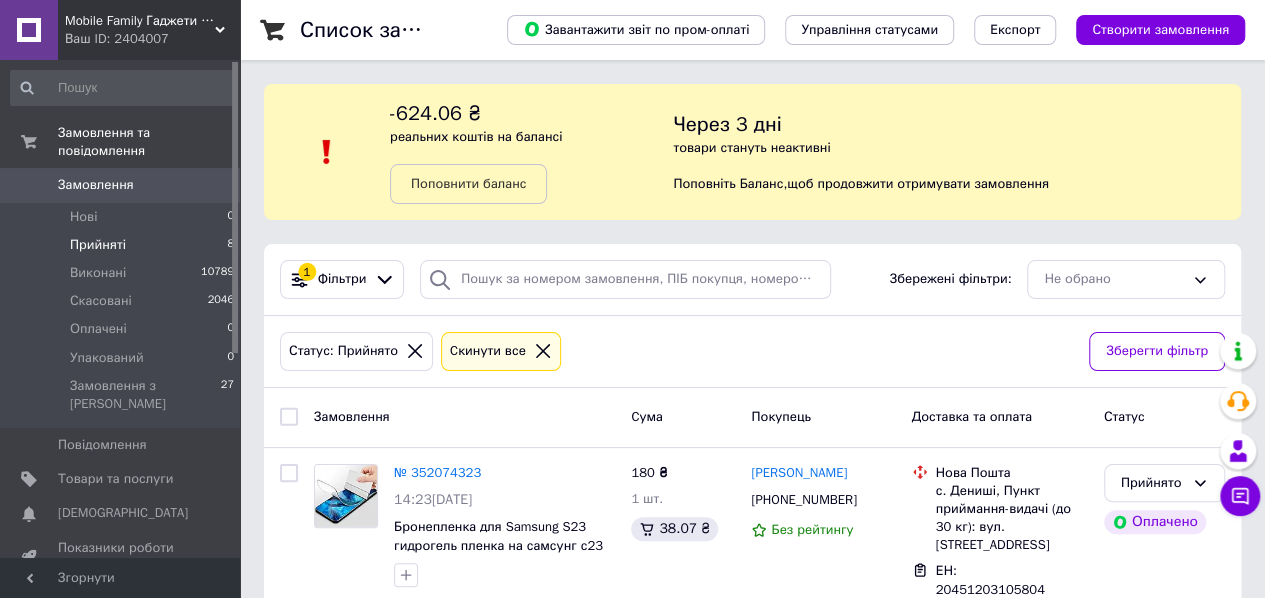 scroll, scrollTop: 1546, scrollLeft: 0, axis: vertical 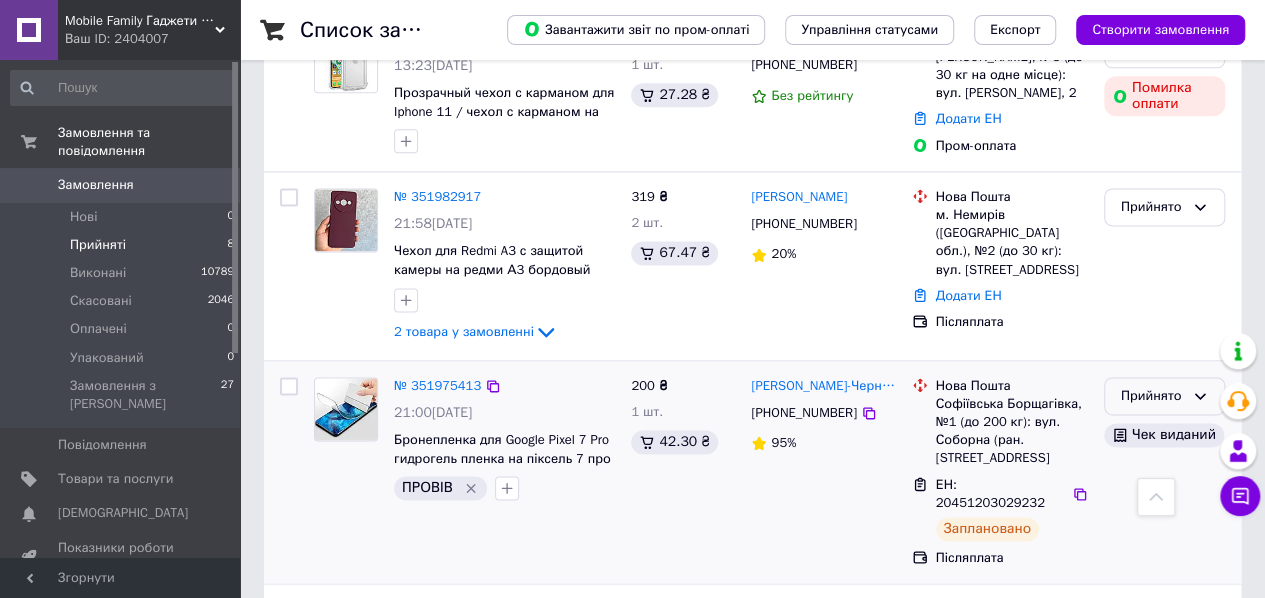 click on "Прийнято" at bounding box center (1152, 396) 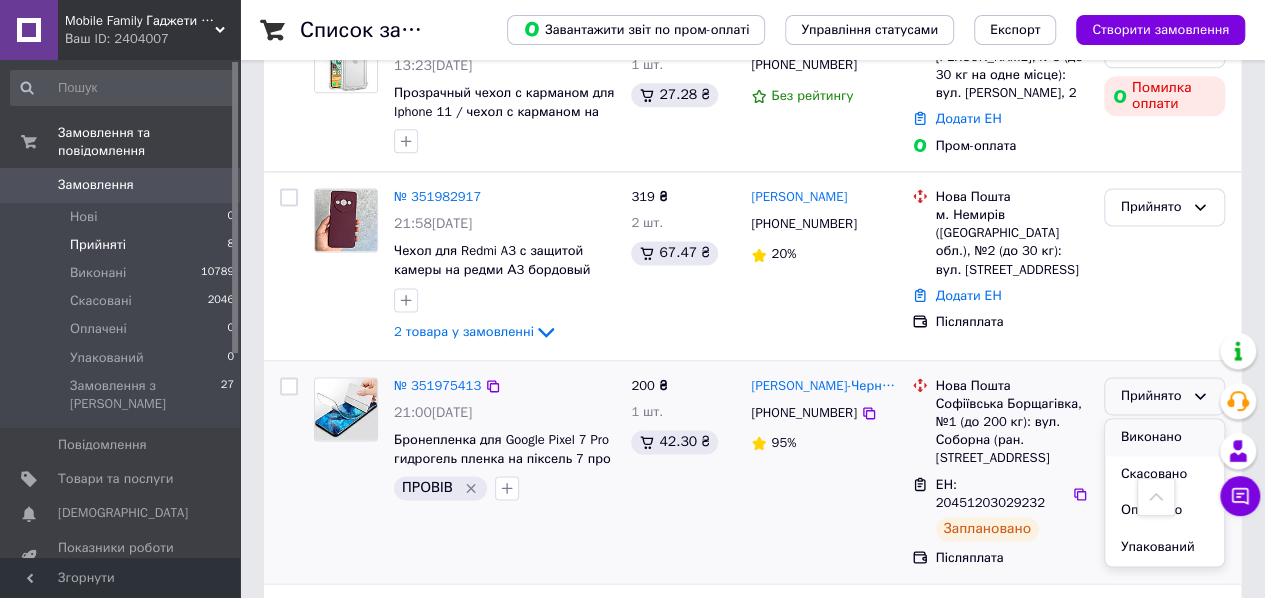 click on "Виконано" at bounding box center (1164, 437) 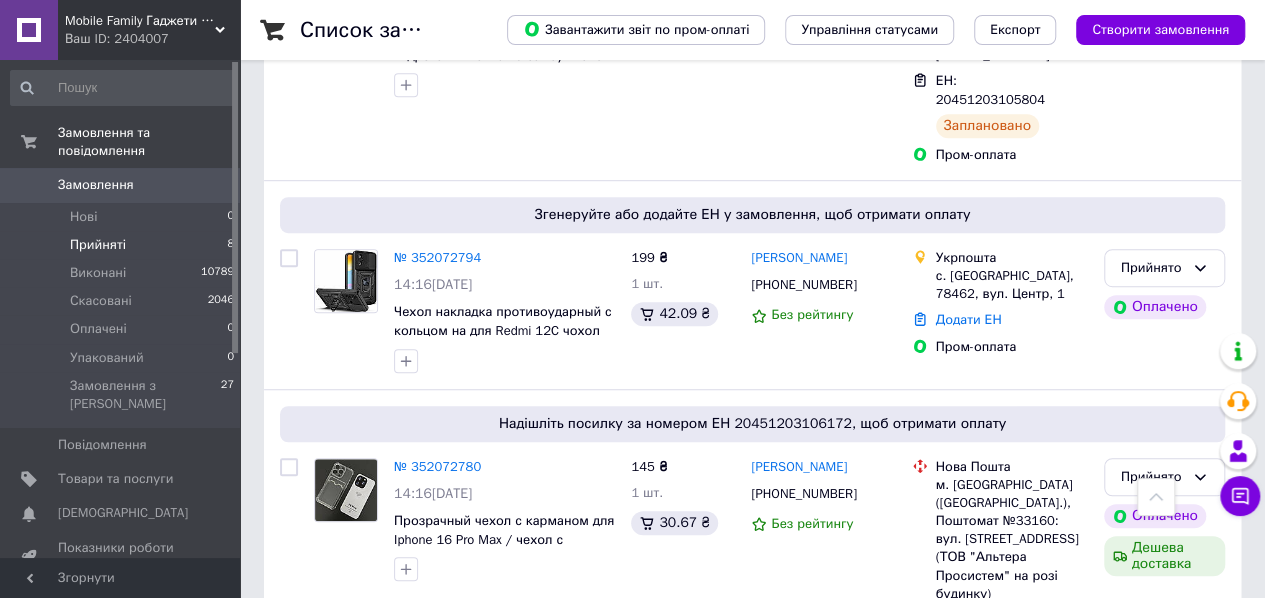 scroll, scrollTop: 531, scrollLeft: 0, axis: vertical 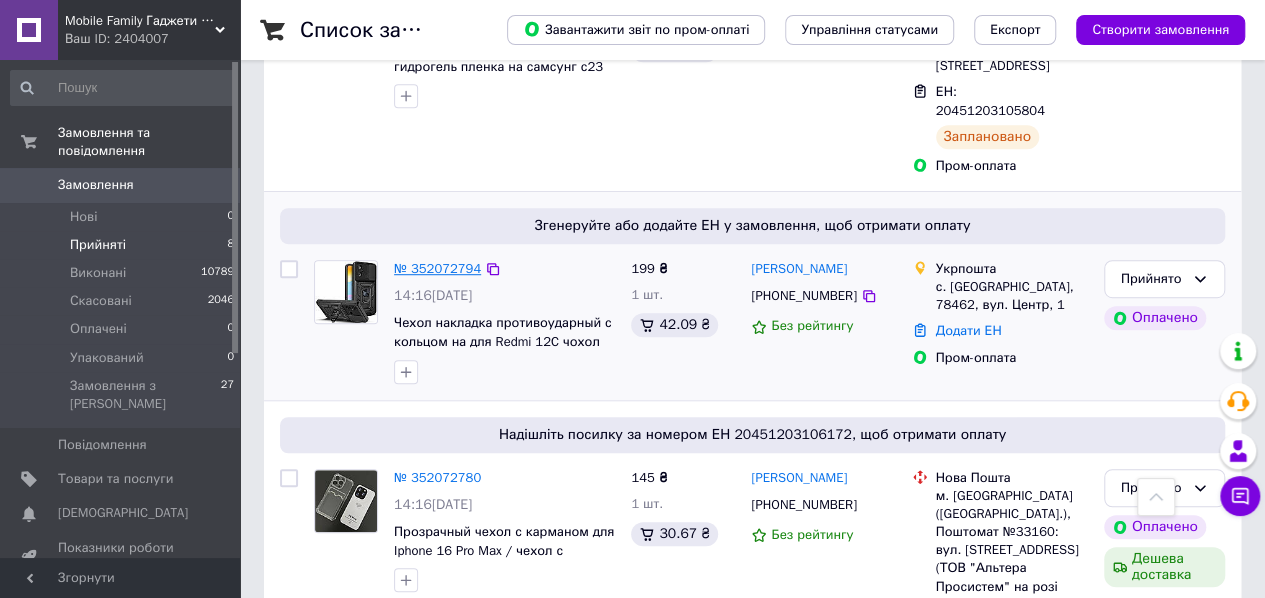 click on "№ 352072794" at bounding box center [437, 268] 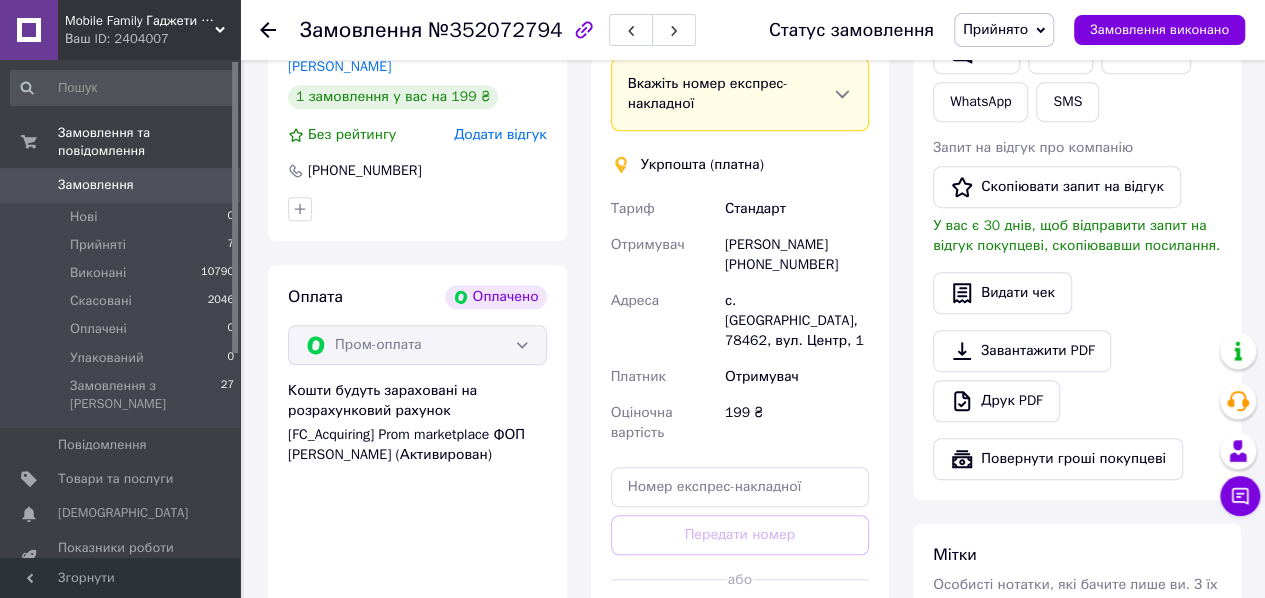 scroll, scrollTop: 131, scrollLeft: 0, axis: vertical 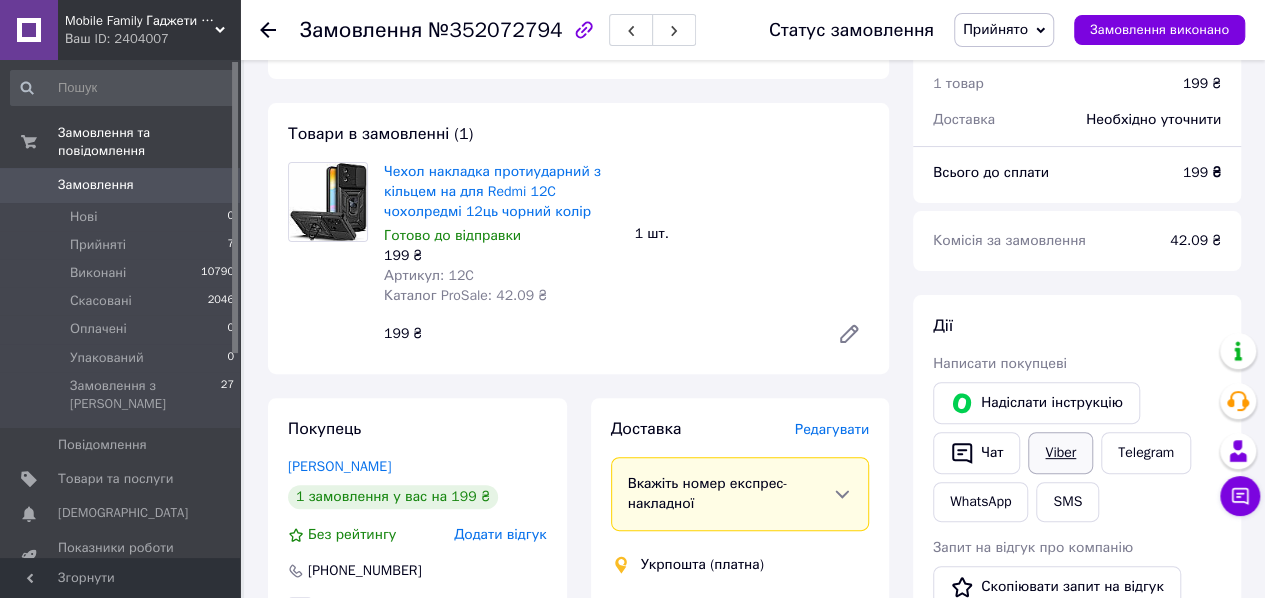 click on "Viber" at bounding box center (1060, 453) 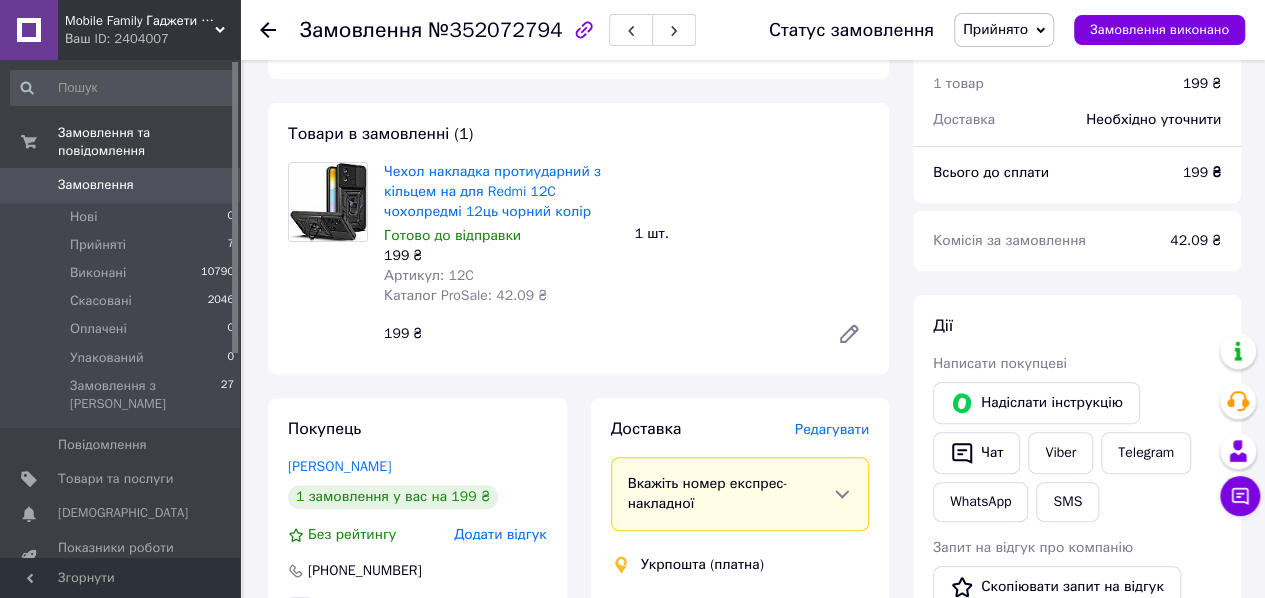 drag, startPoint x: 1233, startPoint y: 139, endPoint x: 1230, endPoint y: 107, distance: 32.140316 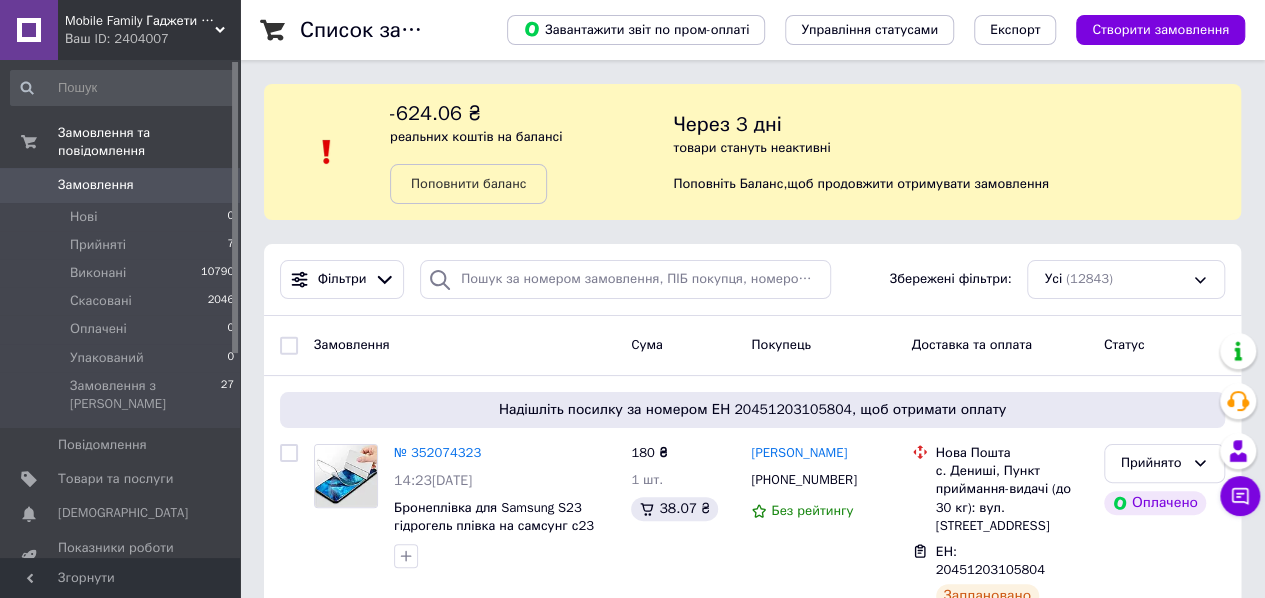 scroll, scrollTop: 400, scrollLeft: 0, axis: vertical 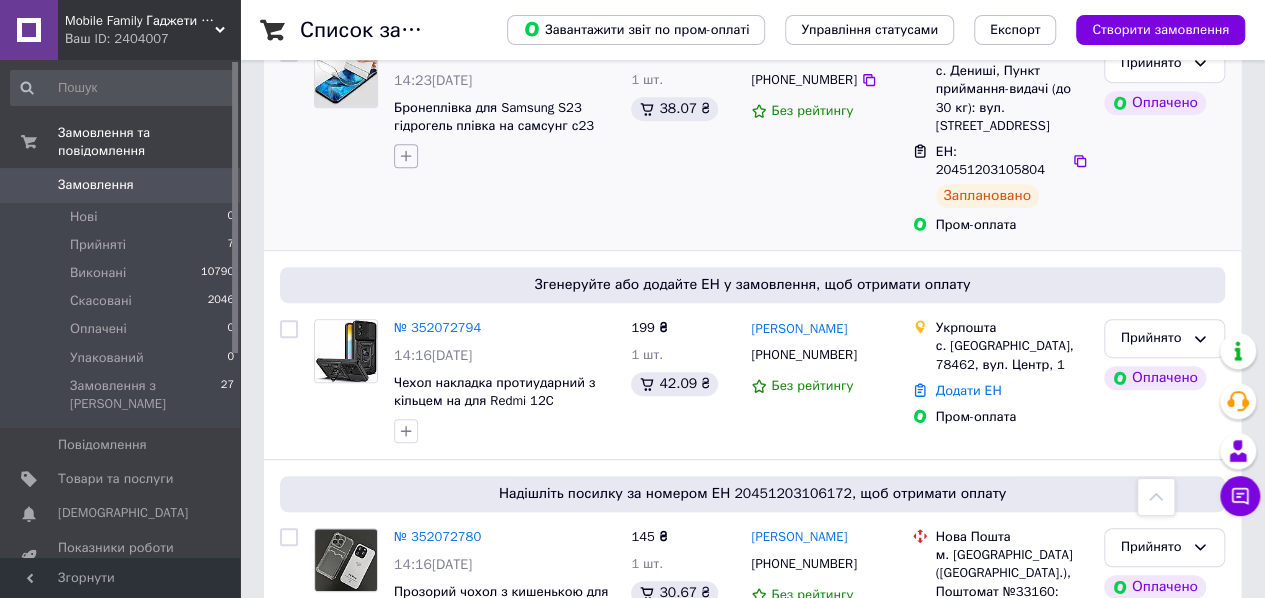 click at bounding box center [406, 156] 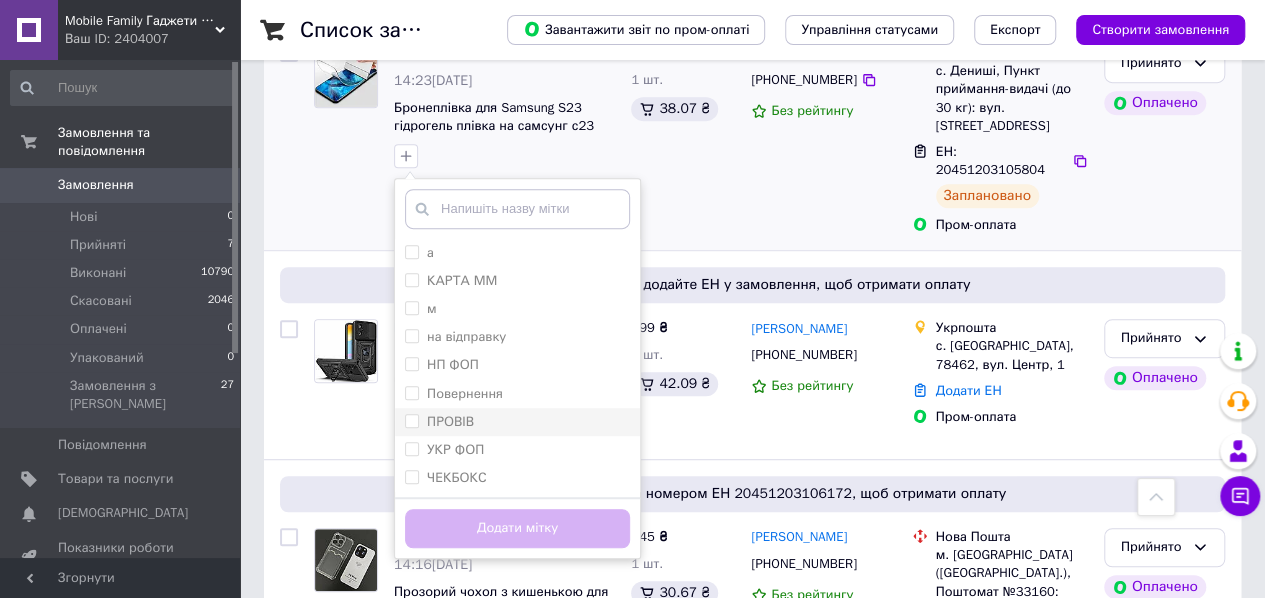 click on "ПРОВІВ" at bounding box center [517, 422] 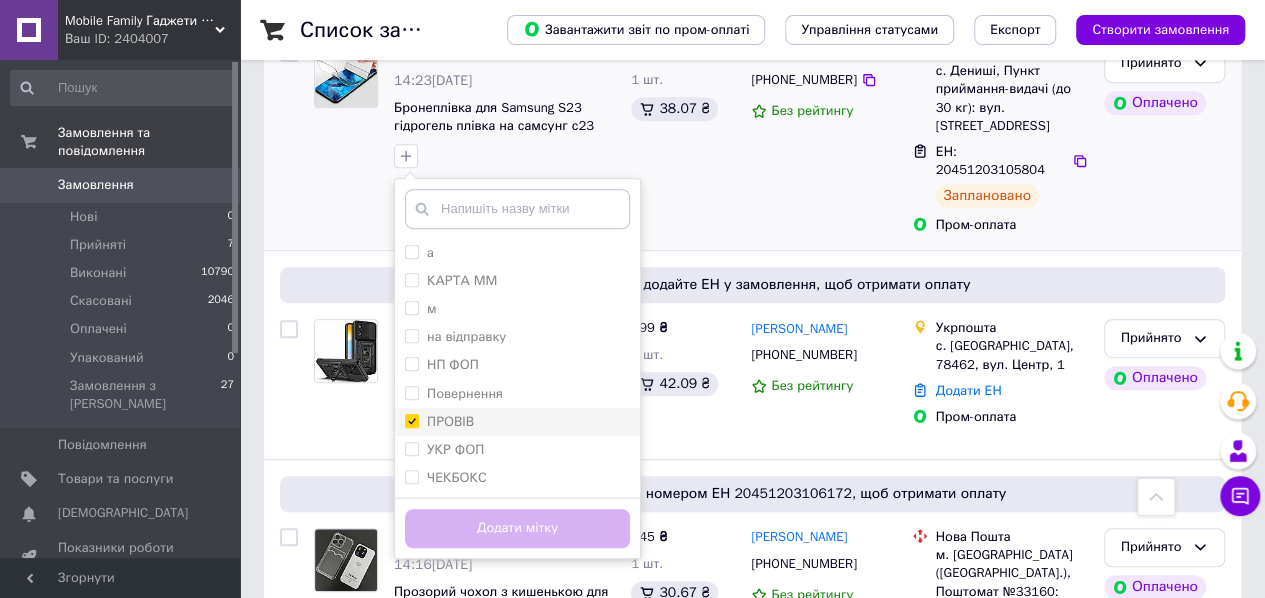 checkbox on "true" 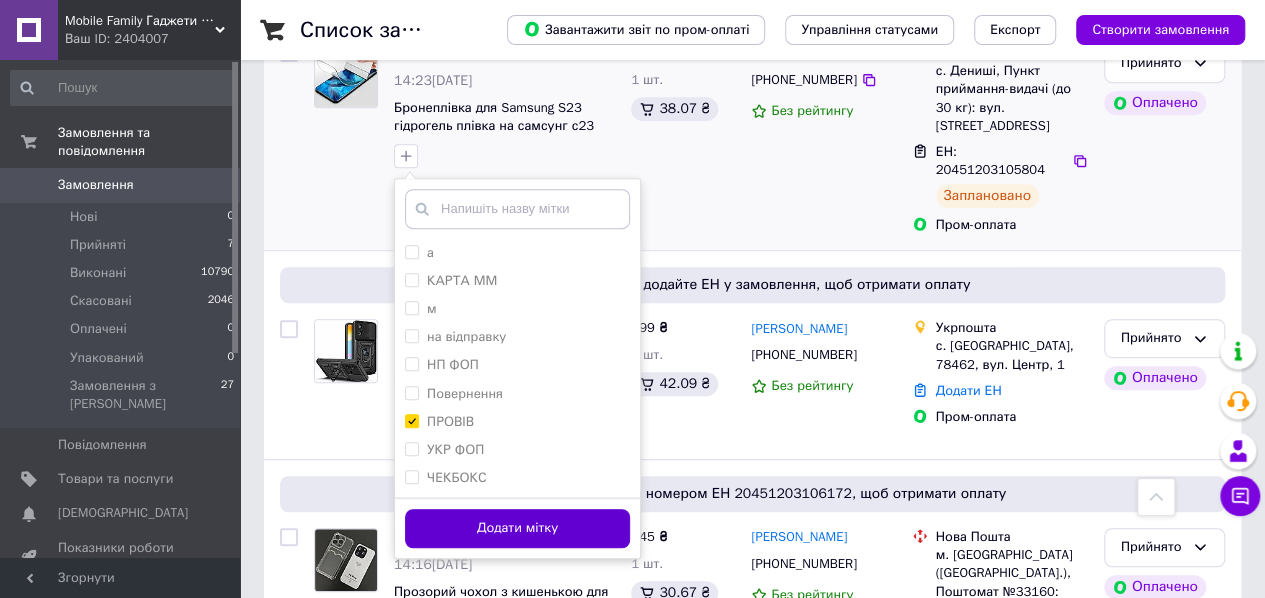 click on "Додати мітку" at bounding box center [517, 528] 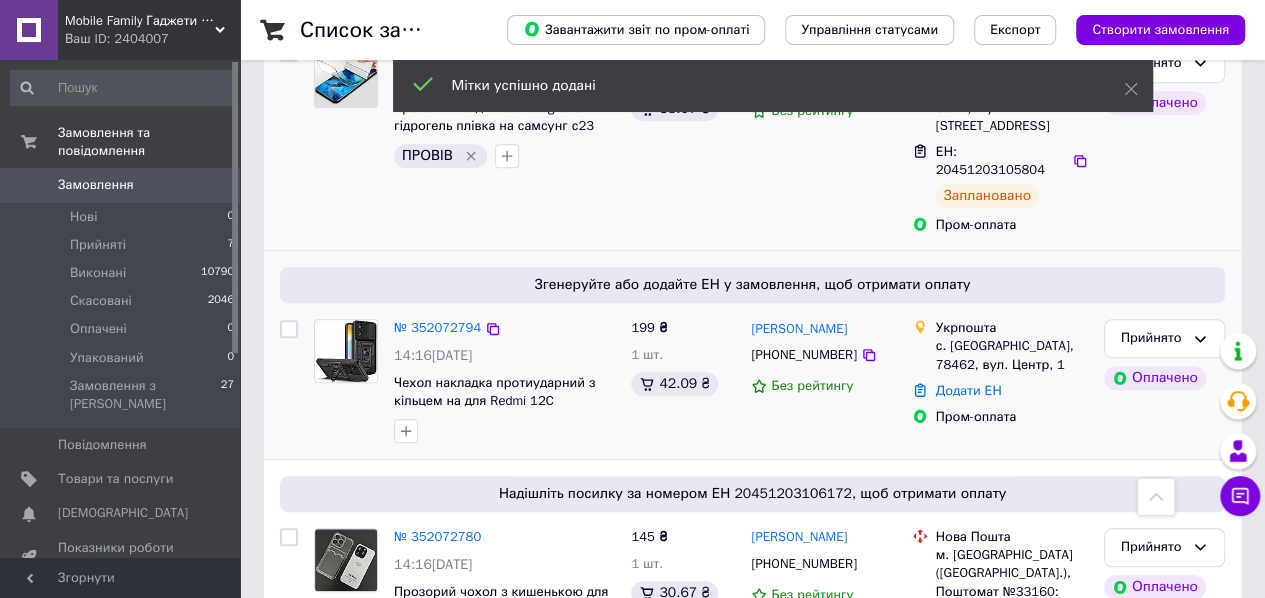 scroll, scrollTop: 0, scrollLeft: 0, axis: both 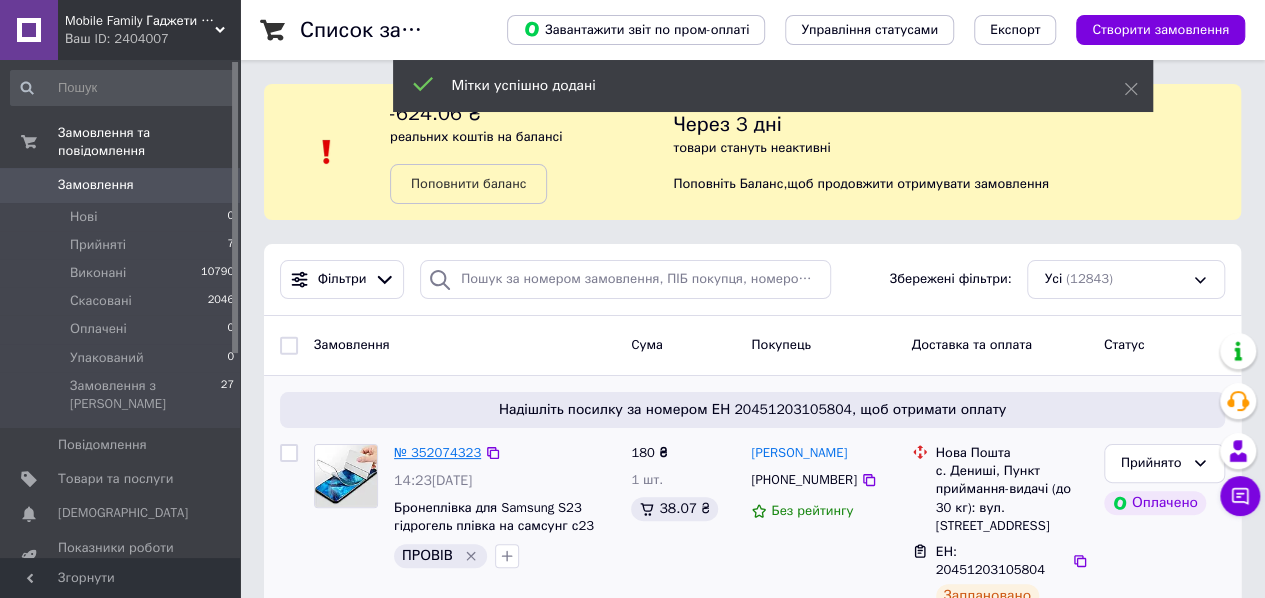 click on "№ 352074323" at bounding box center [437, 452] 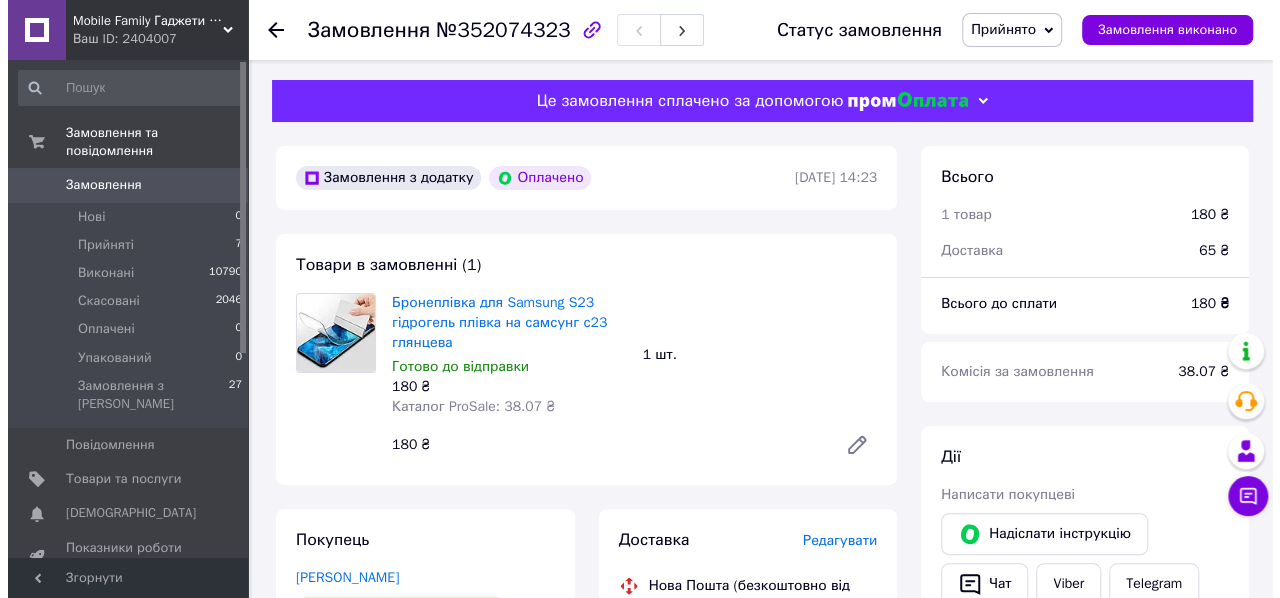 scroll, scrollTop: 400, scrollLeft: 0, axis: vertical 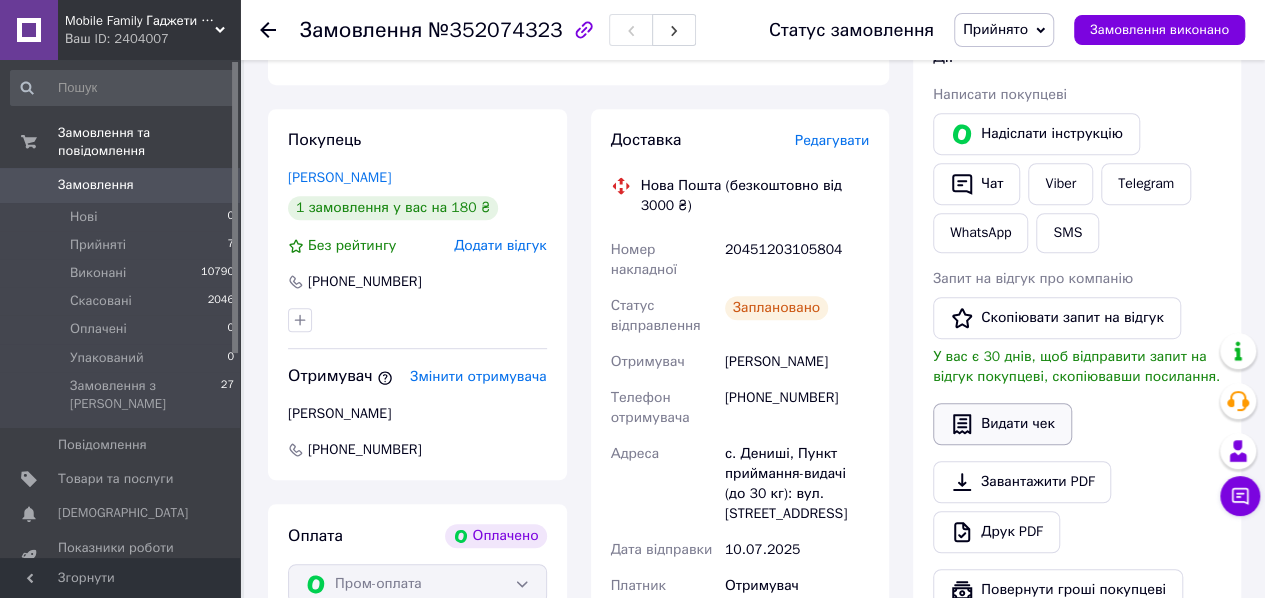 click on "Видати чек" at bounding box center [1002, 424] 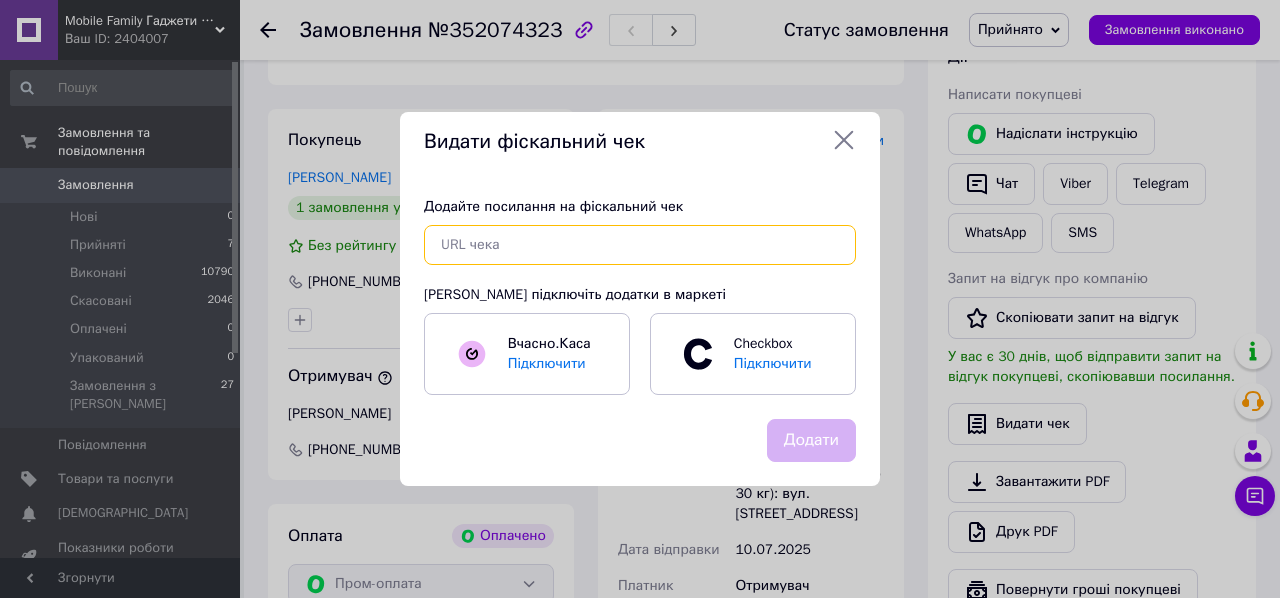 click at bounding box center [640, 245] 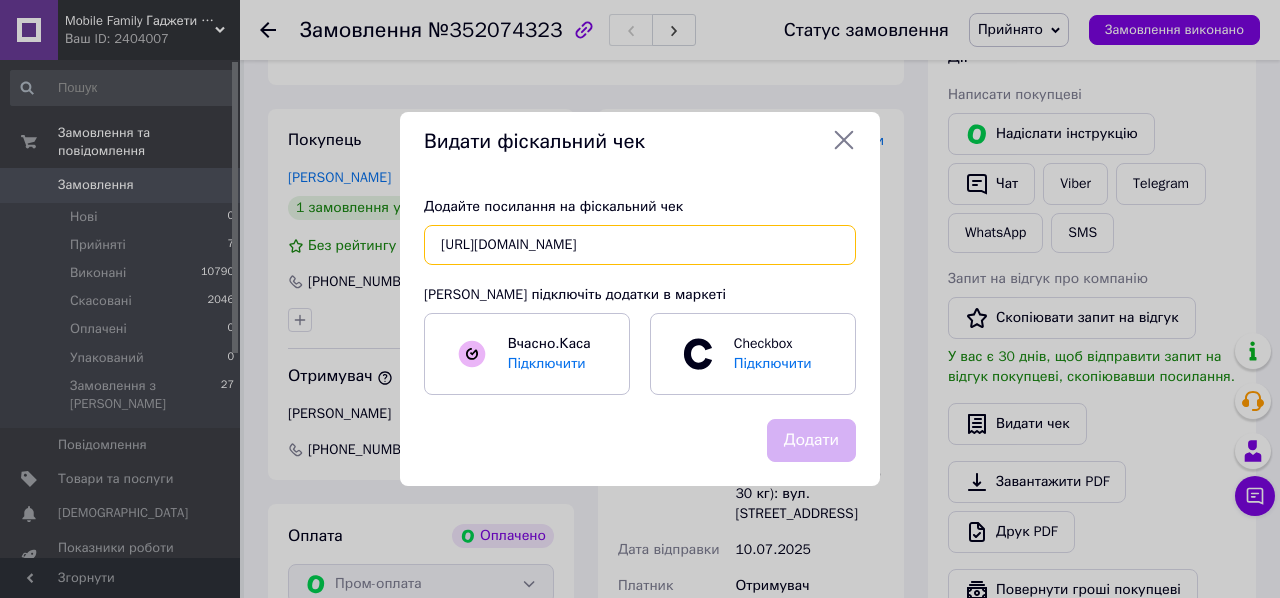 scroll, scrollTop: 0, scrollLeft: 22, axis: horizontal 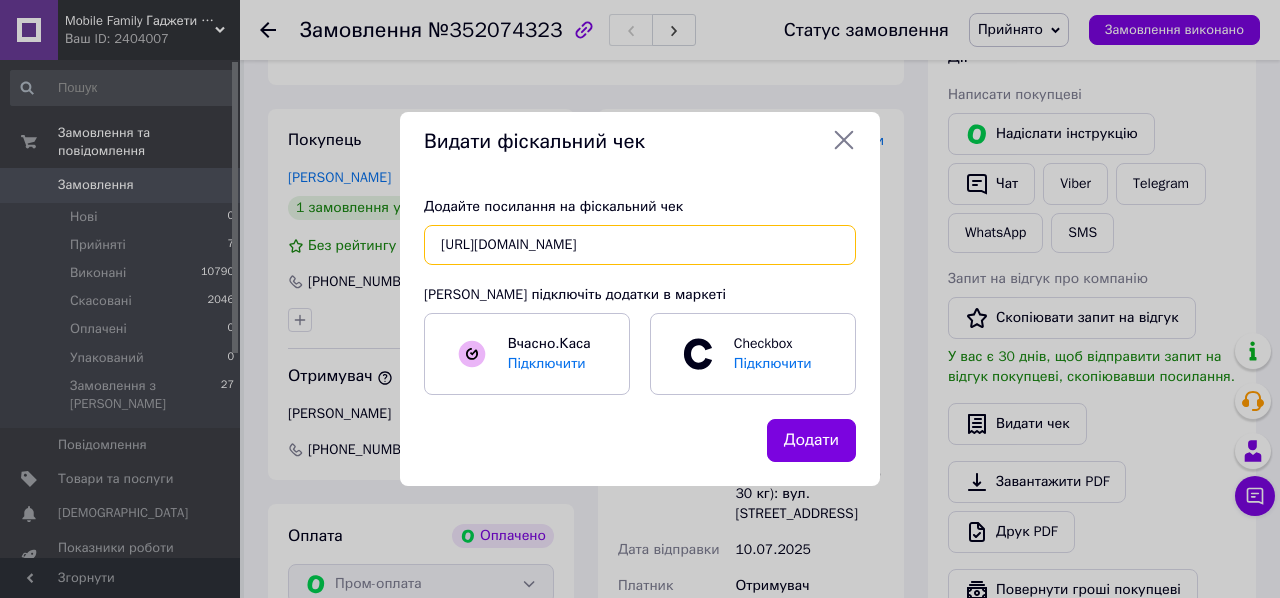 type on "https://check.checkbox.ua/1d6c6d7f-5852-42e2-9900-47685191c8fc" 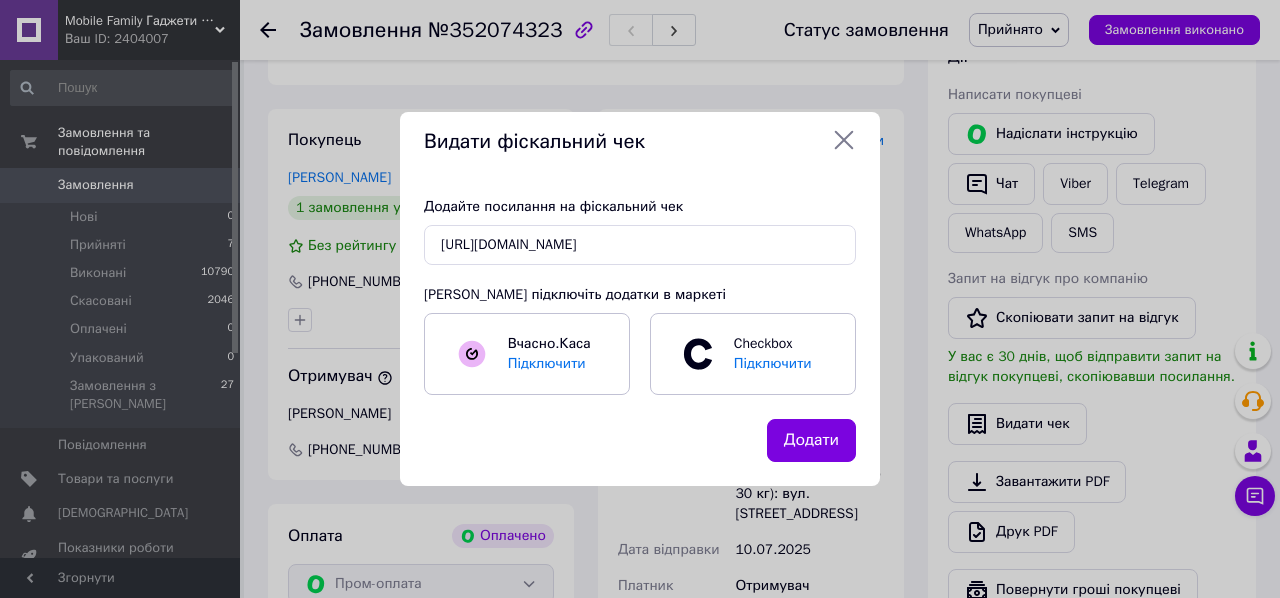 click on "Додати" at bounding box center (640, 452) 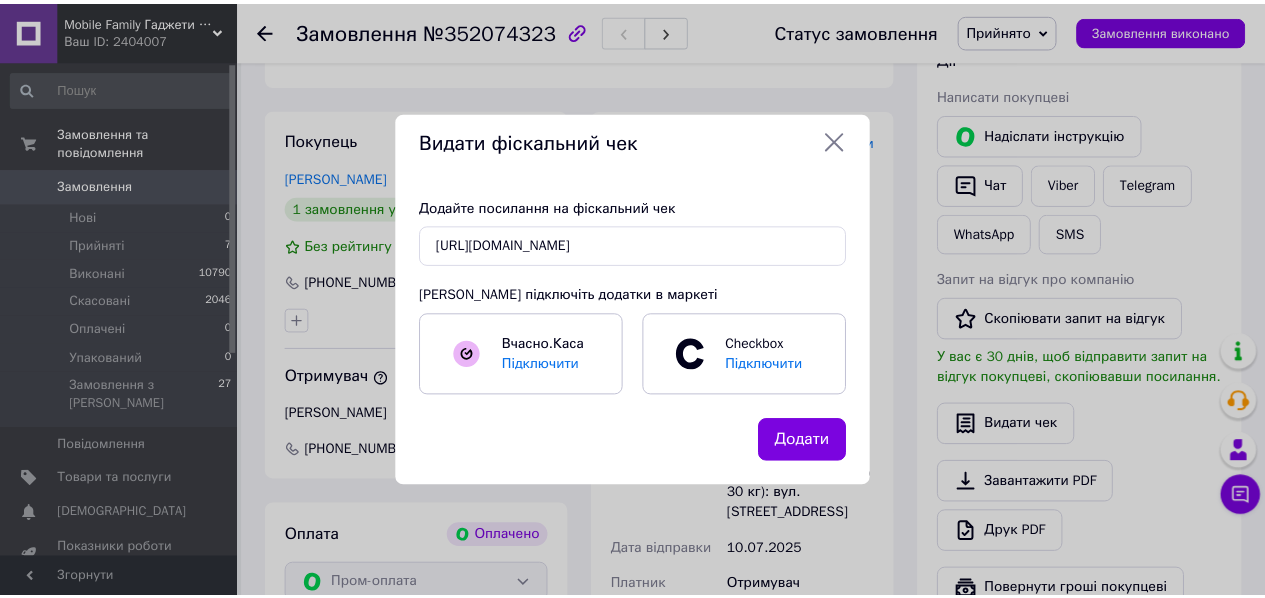 scroll, scrollTop: 0, scrollLeft: 0, axis: both 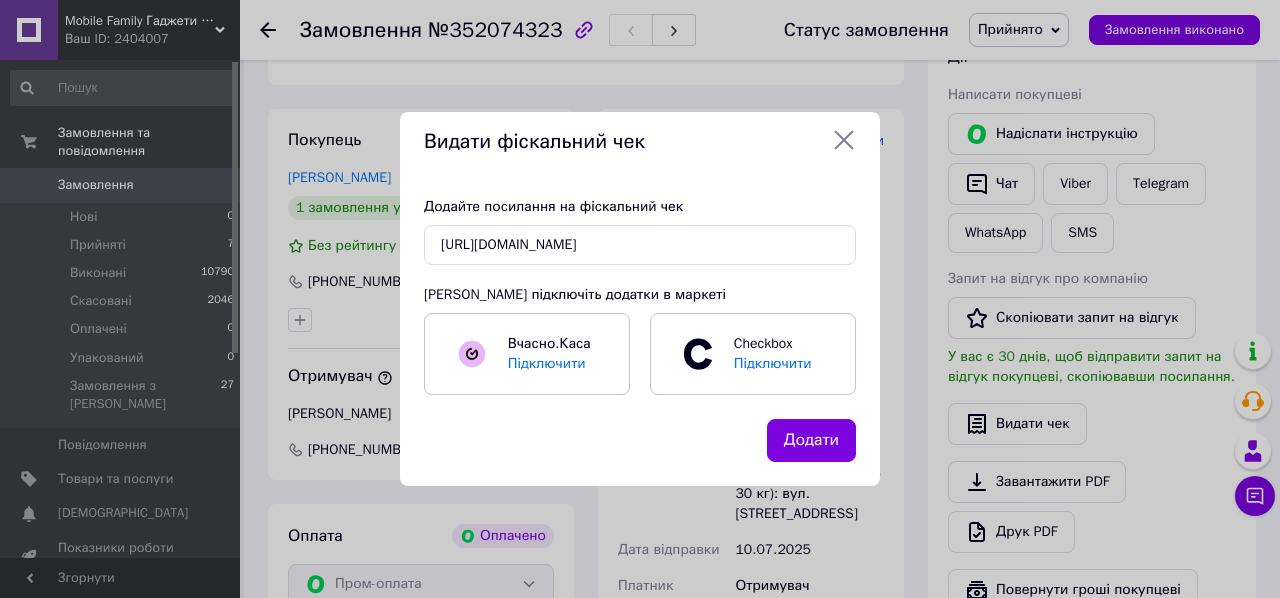 click on "Додати" at bounding box center (811, 440) 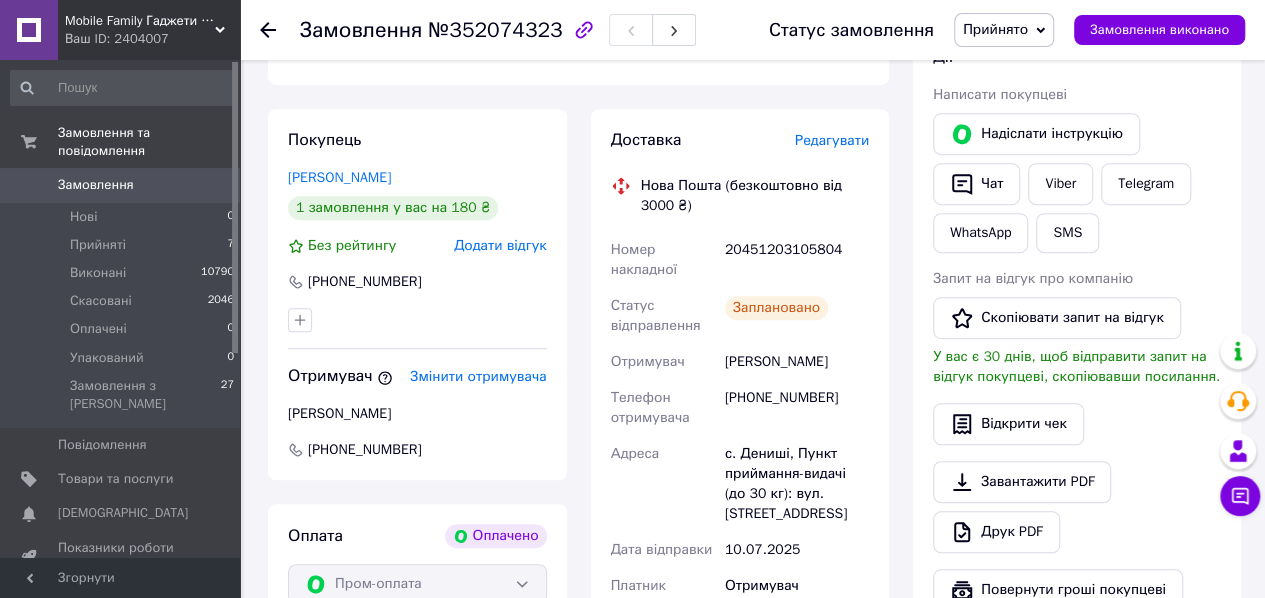 scroll, scrollTop: 0, scrollLeft: 0, axis: both 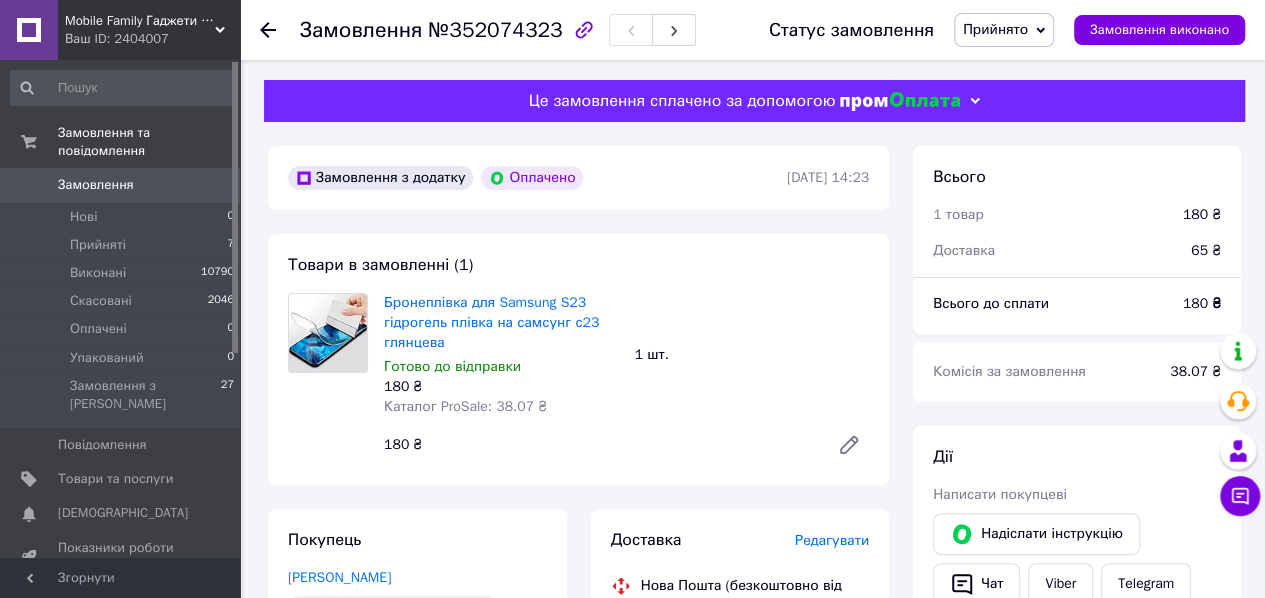 click on "Замовлення" at bounding box center (96, 185) 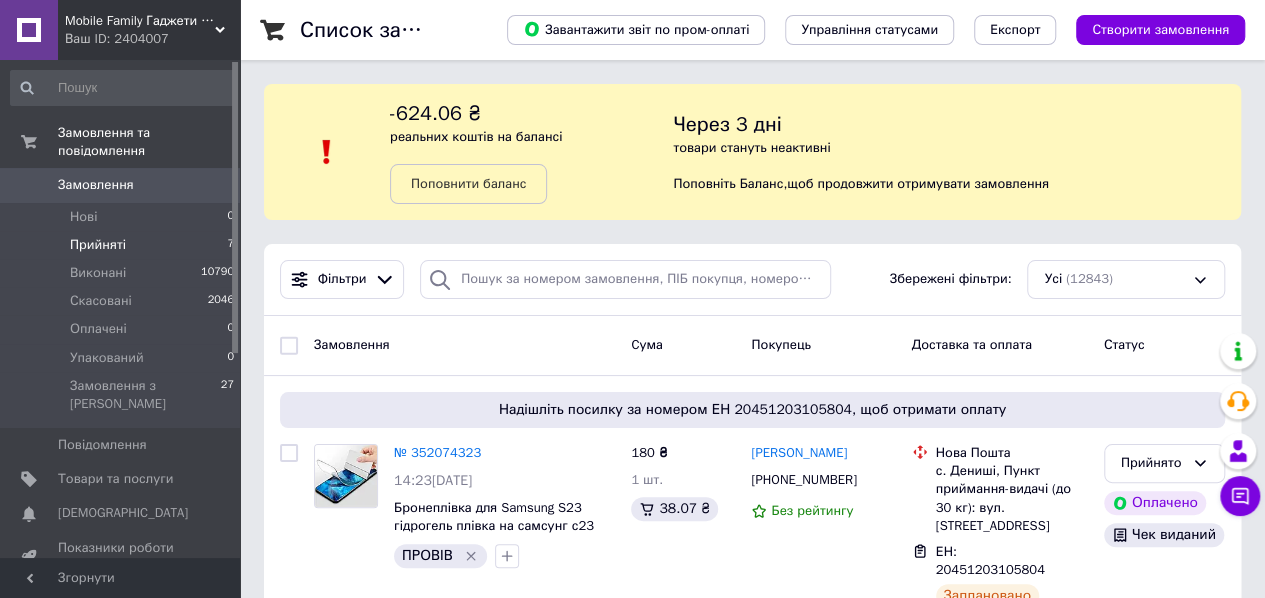 click on "Прийняті 7" at bounding box center (123, 245) 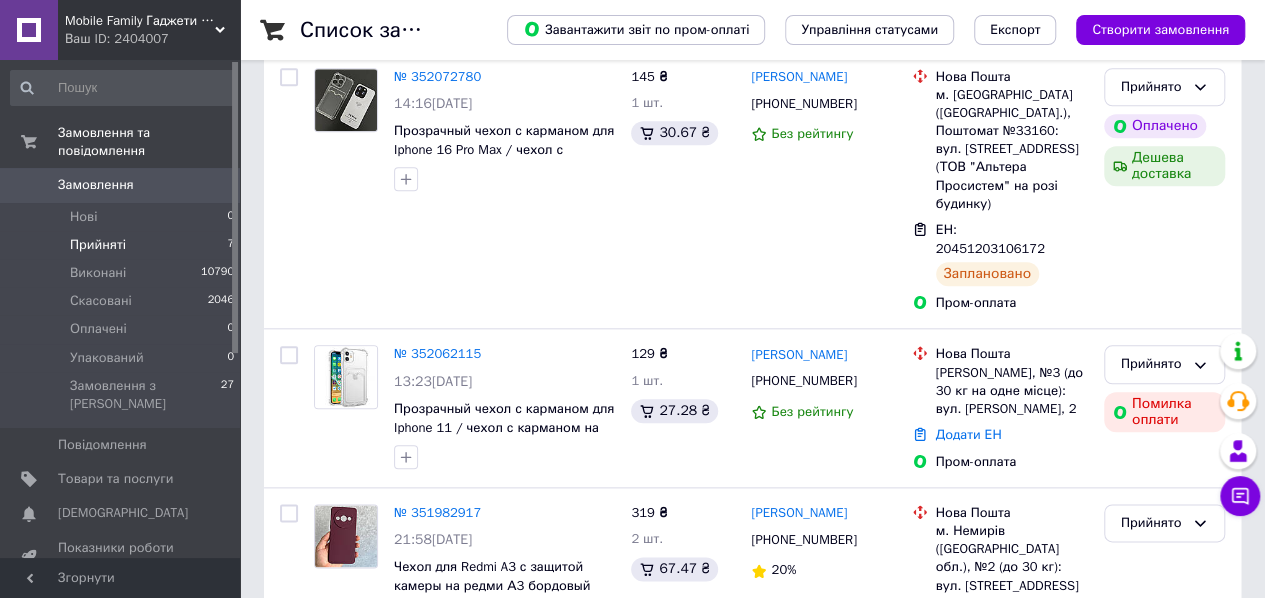 scroll, scrollTop: 1342, scrollLeft: 0, axis: vertical 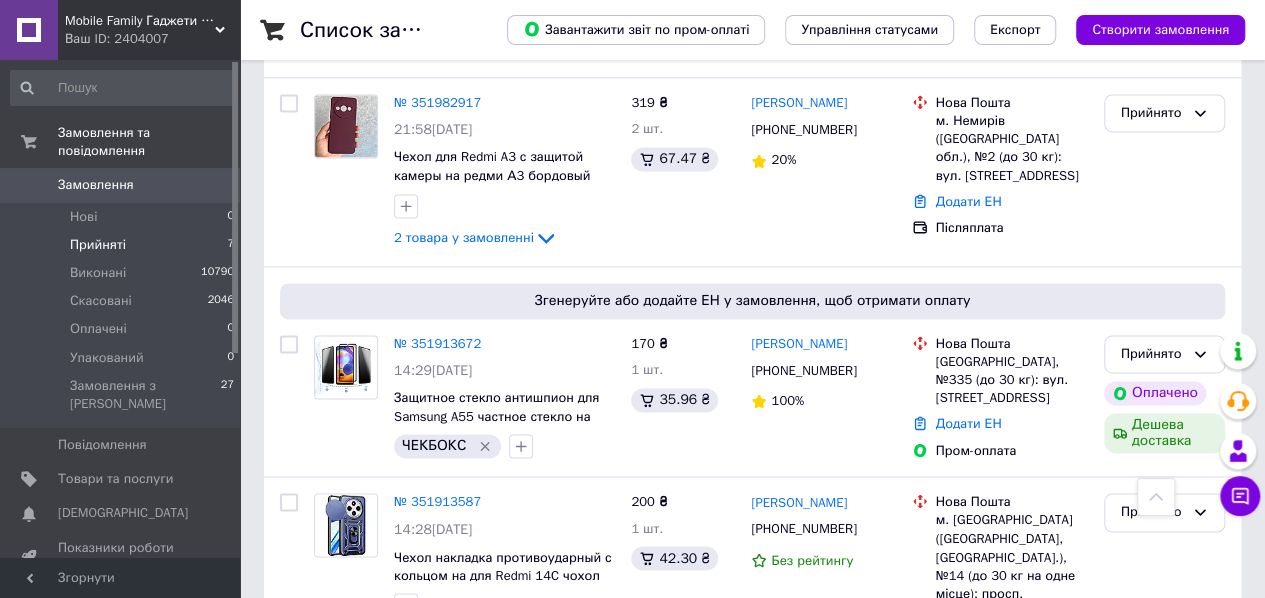click on "Прийняті" at bounding box center (98, 245) 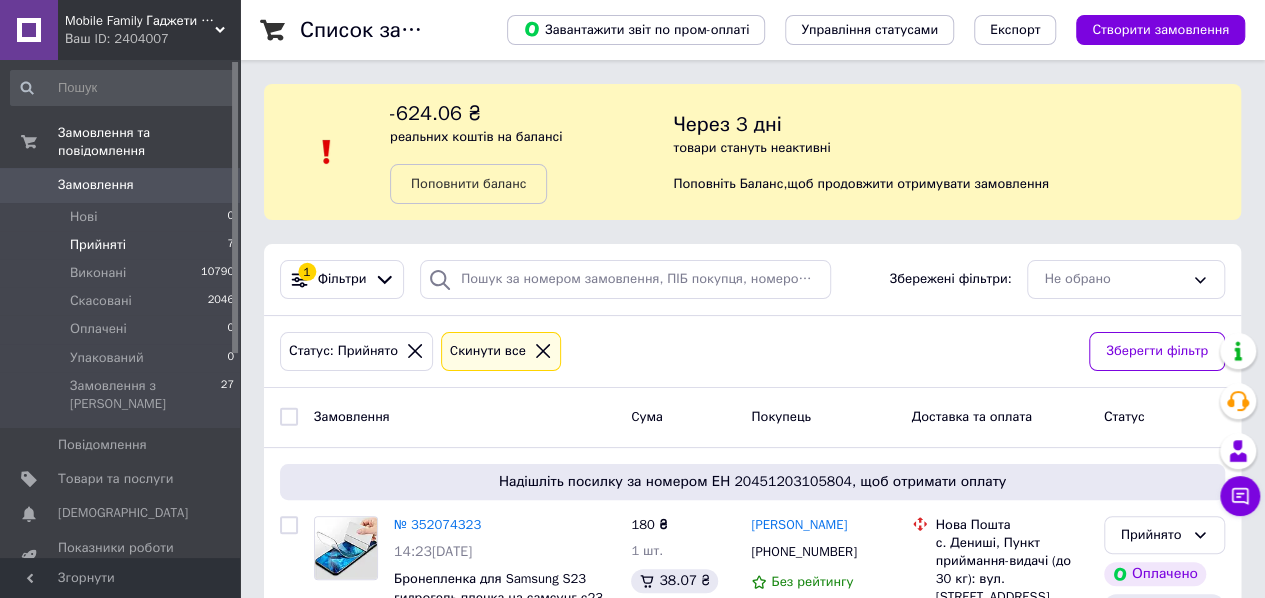 scroll, scrollTop: 400, scrollLeft: 0, axis: vertical 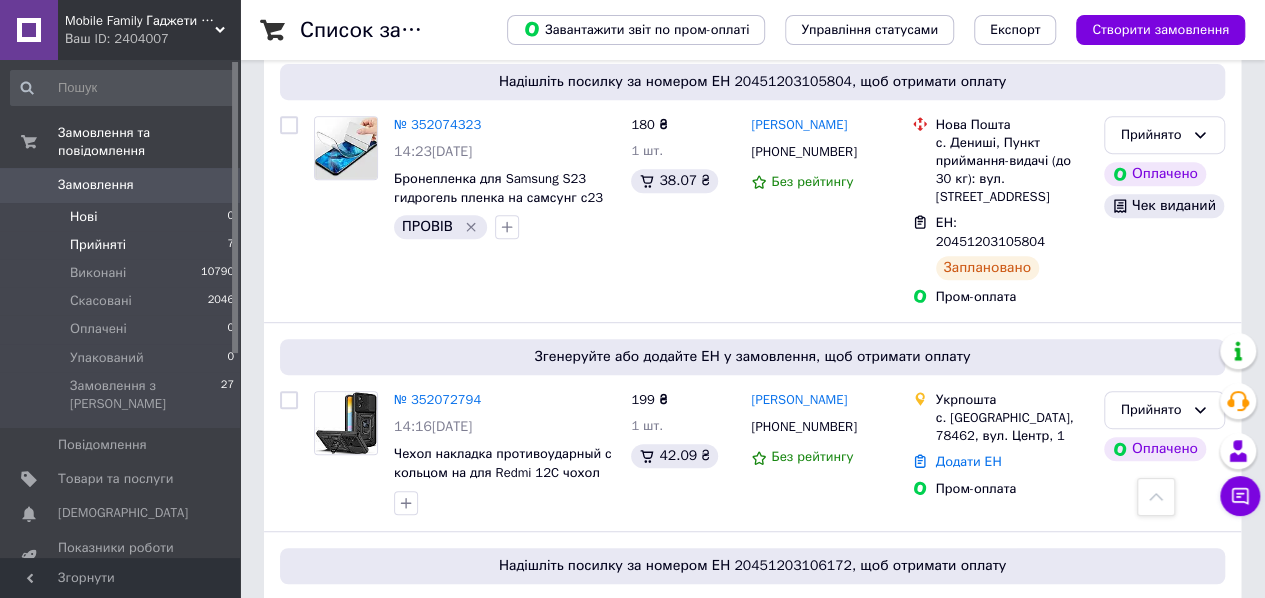 drag, startPoint x: 146, startPoint y: 175, endPoint x: 202, endPoint y: 185, distance: 56.88585 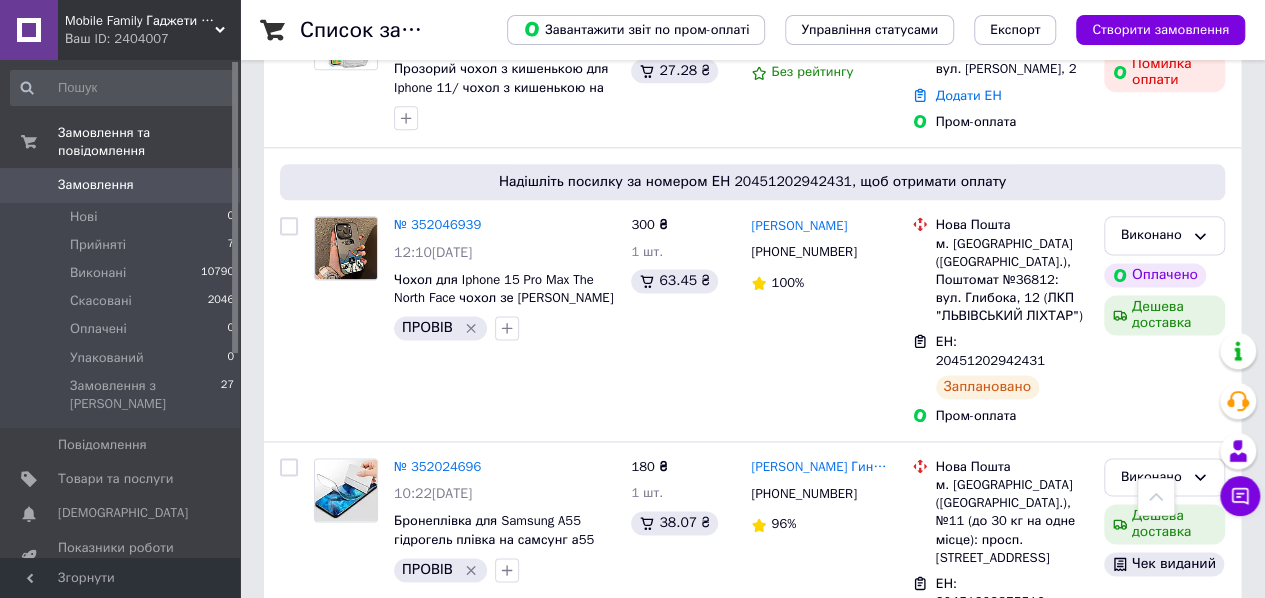 scroll, scrollTop: 1600, scrollLeft: 0, axis: vertical 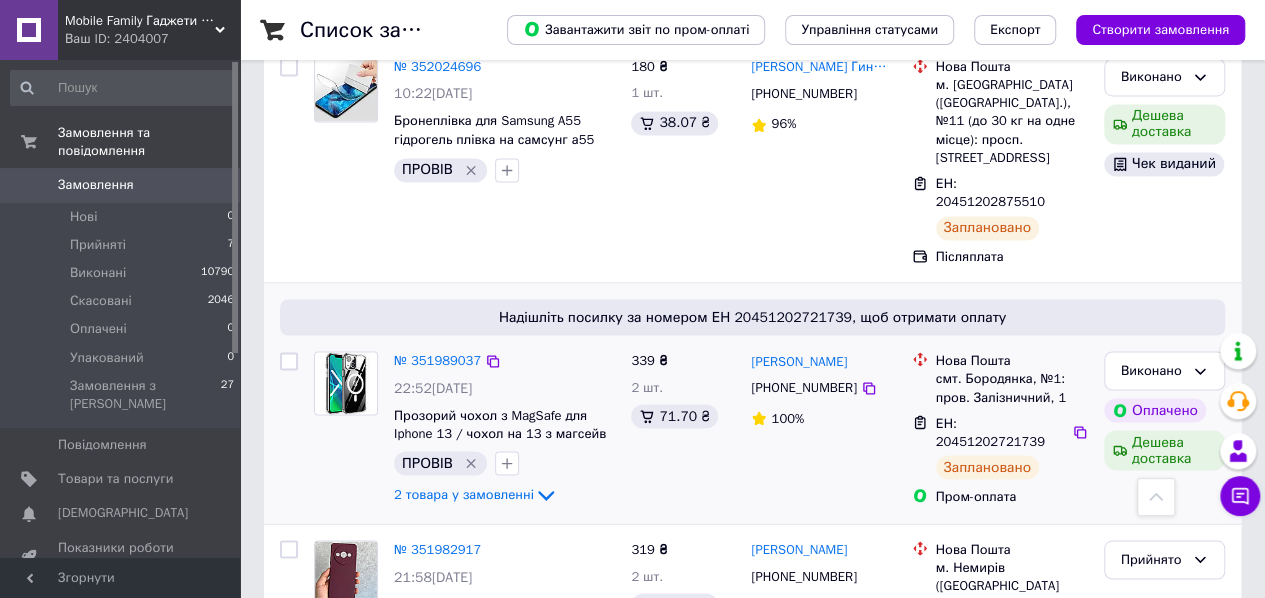 click on "Надішліть посилку за номером ЕН 20451202721739, щоб отримати оплату № 351989037 22:52, 09.07.2025 Прозорий чохол з MagSafe для Iphone 13 / чохол на 13  з магсейв прозорий ПРОВІВ   2 товара у замовленні 339 ₴ 2 шт. 71.70 ₴ Олександр Колесник +380665766813 100% Нова Пошта смт. Бородянка, №1: пров. Залізничний, 1 ЕН: 20451202721739 Заплановано Пром-оплата Виконано Оплачено Дешева доставка" at bounding box center [752, 403] 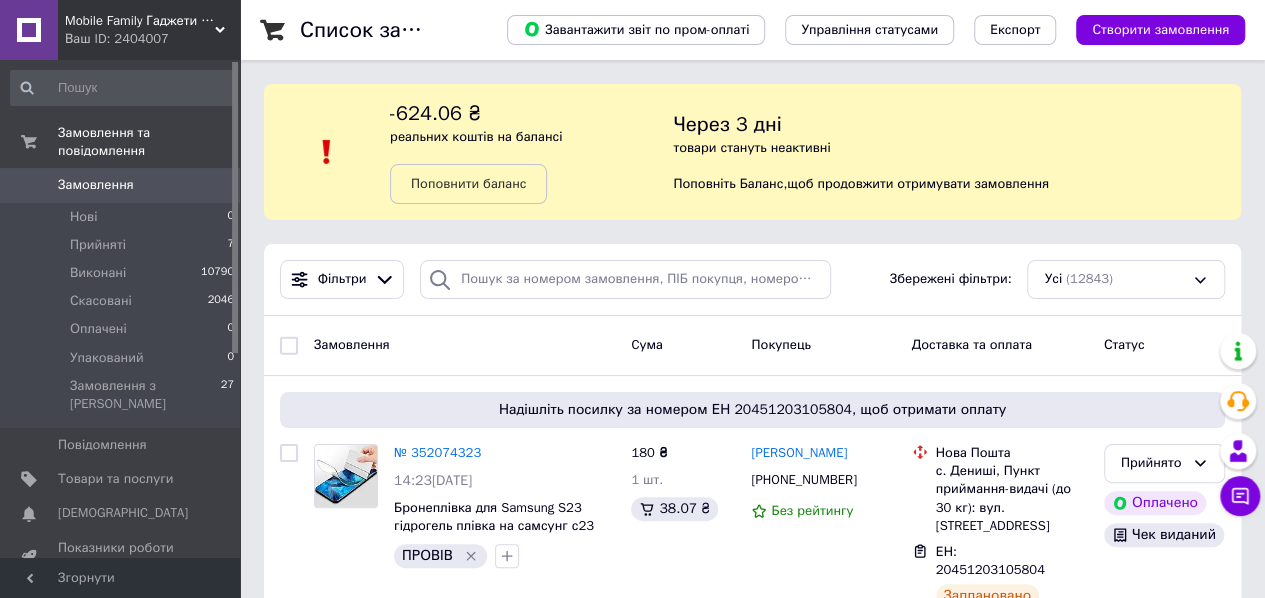 scroll, scrollTop: 400, scrollLeft: 0, axis: vertical 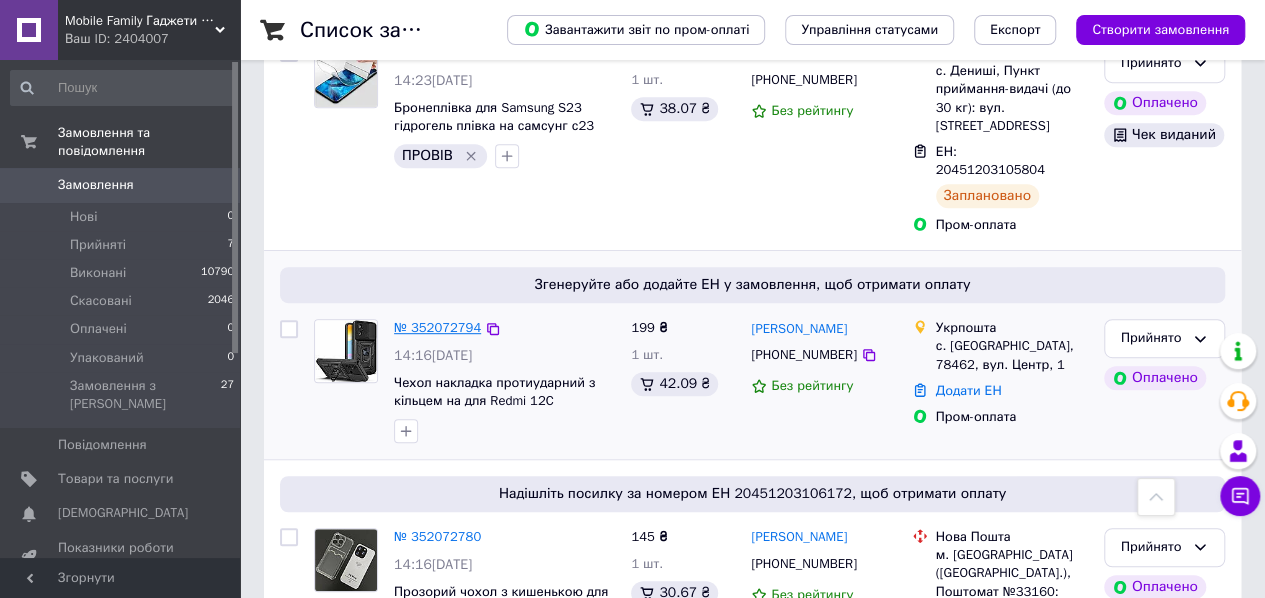click on "№ 352072794" at bounding box center (437, 327) 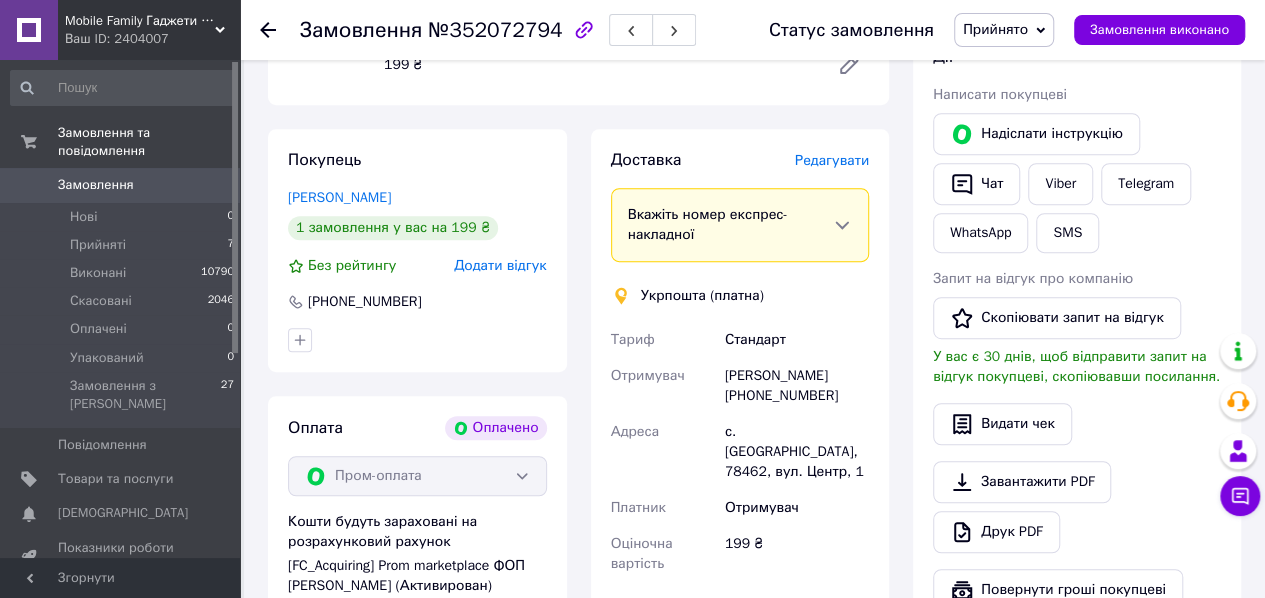 scroll, scrollTop: 800, scrollLeft: 0, axis: vertical 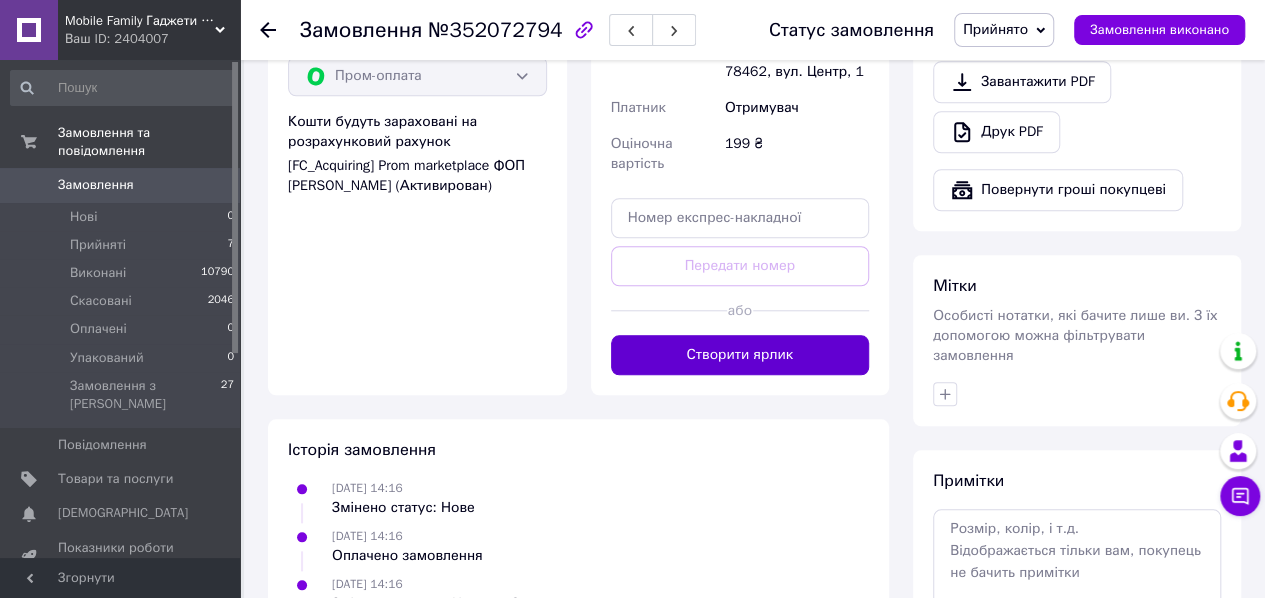 click on "Створити ярлик" at bounding box center [740, 355] 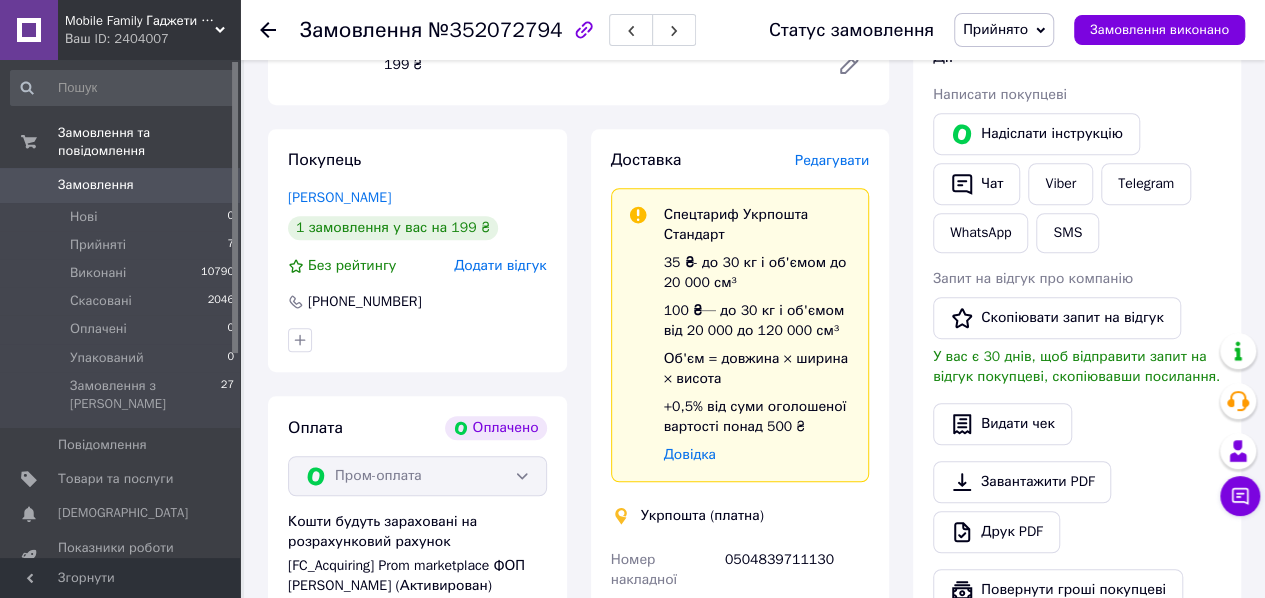 scroll, scrollTop: 800, scrollLeft: 0, axis: vertical 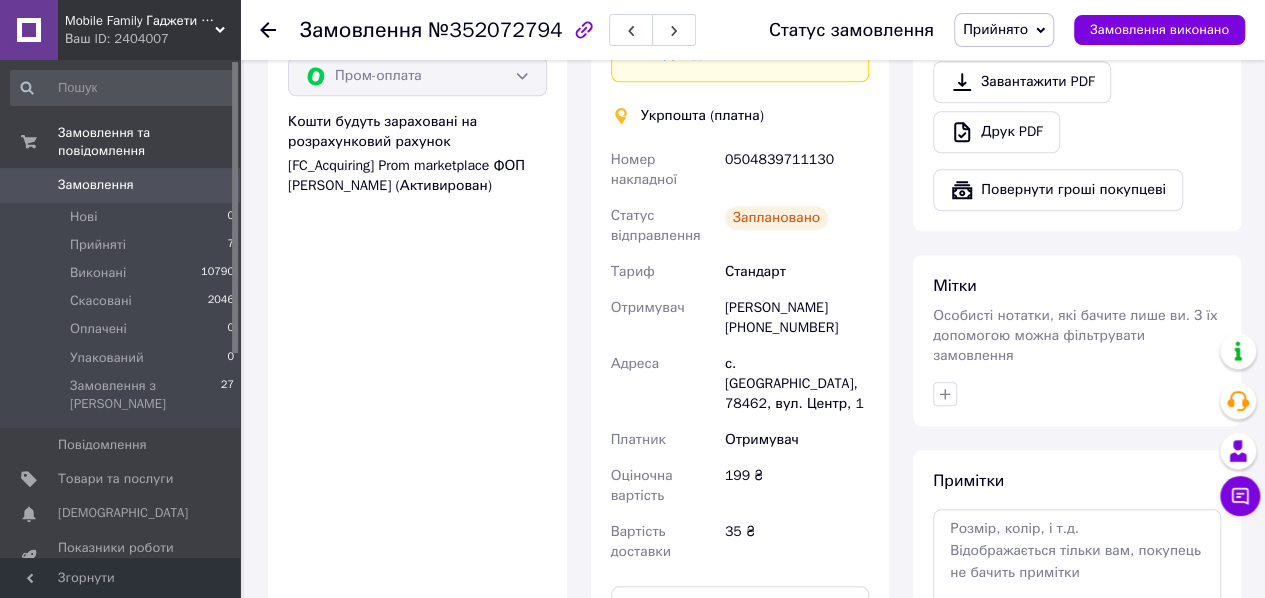 click on "Всього 1 товар 199 ₴ Доставка 35 ₴ Всього до сплати 199 ₴ Комісія за замовлення 42.09 ₴ Дії Написати покупцеві   Надіслати інструкцію   Чат Viber Telegram WhatsApp SMS Запит на відгук про компанію   Скопіювати запит на відгук У вас є 30 днів, щоб відправити запит на відгук покупцеві, скопіювавши посилання.   Видати чек   Завантажити PDF   Друк PDF   Повернути гроші покупцеві Мітки Особисті нотатки, які бачите лише ви. З їх допомогою можна фільтрувати замовлення Примітки Залишилося 300 символів Очистити Зберегти" at bounding box center [1077, 30] 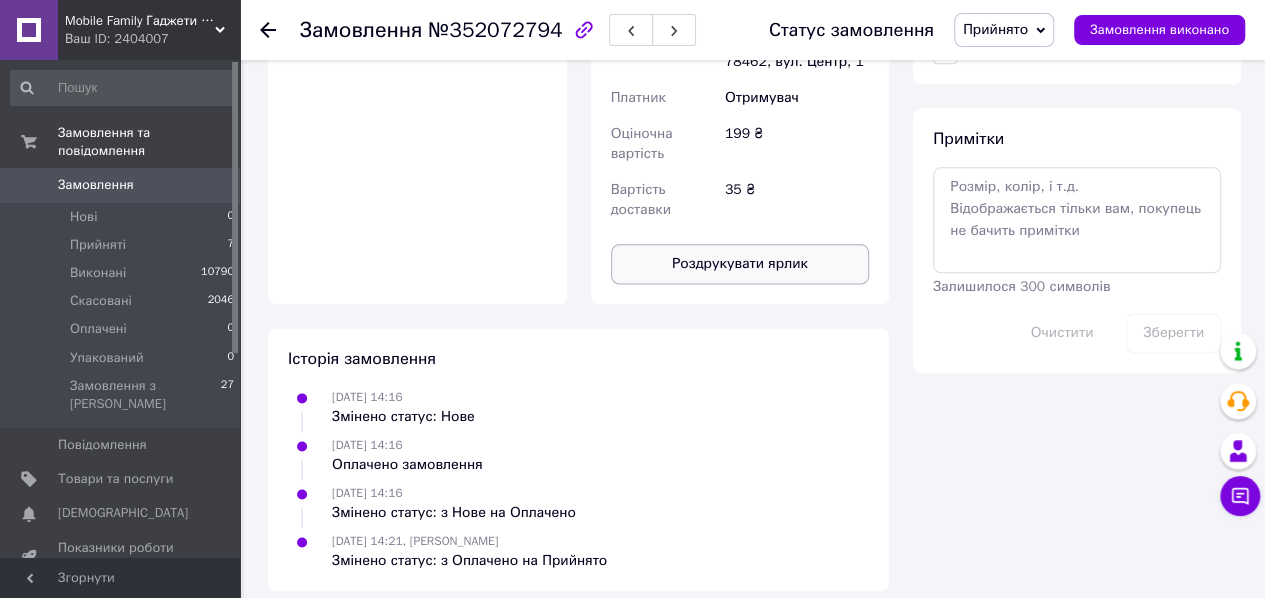 click on "Роздрукувати ярлик" at bounding box center (740, 264) 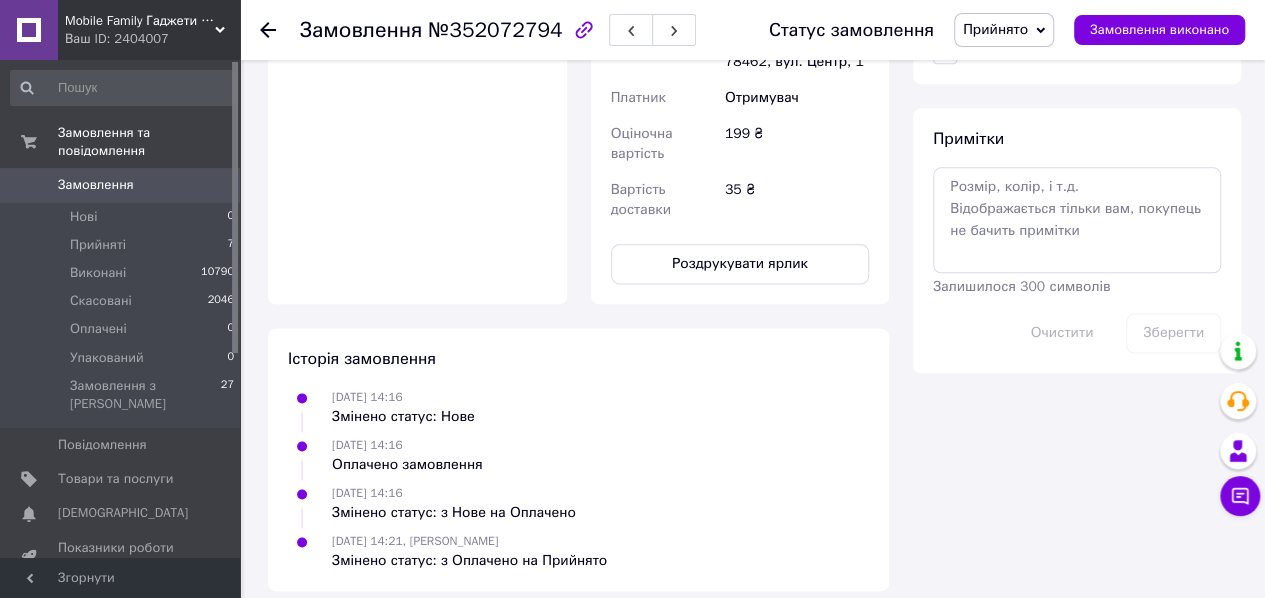 click on "Замовлення" at bounding box center [121, 185] 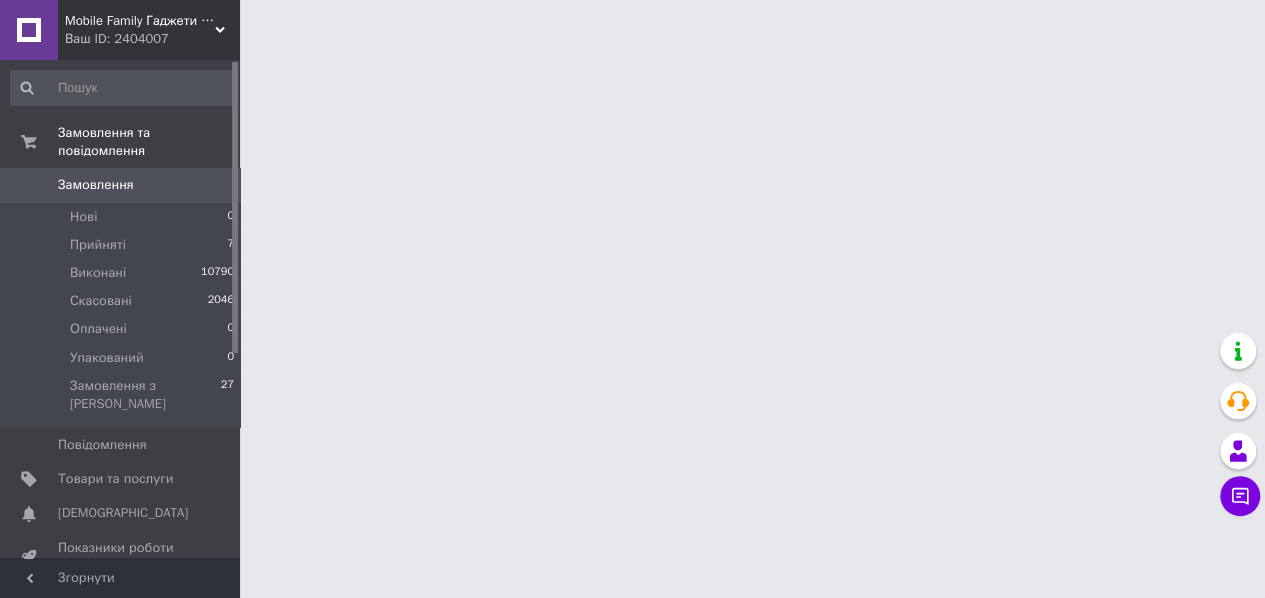 scroll, scrollTop: 0, scrollLeft: 0, axis: both 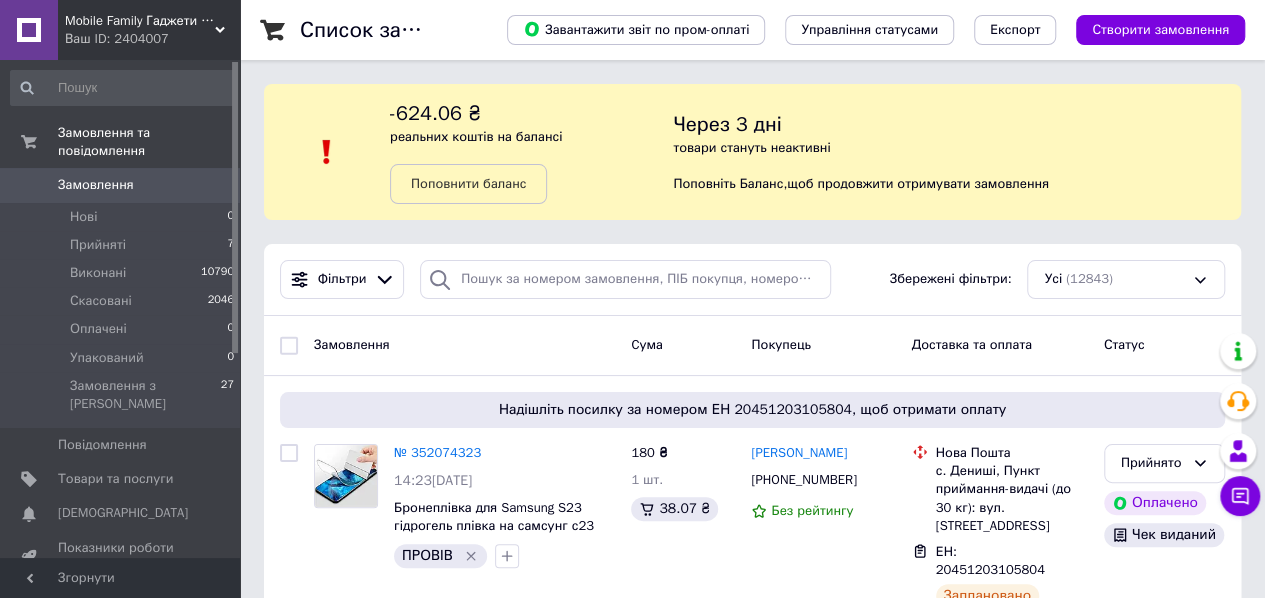 click on "Замовлення" at bounding box center [121, 185] 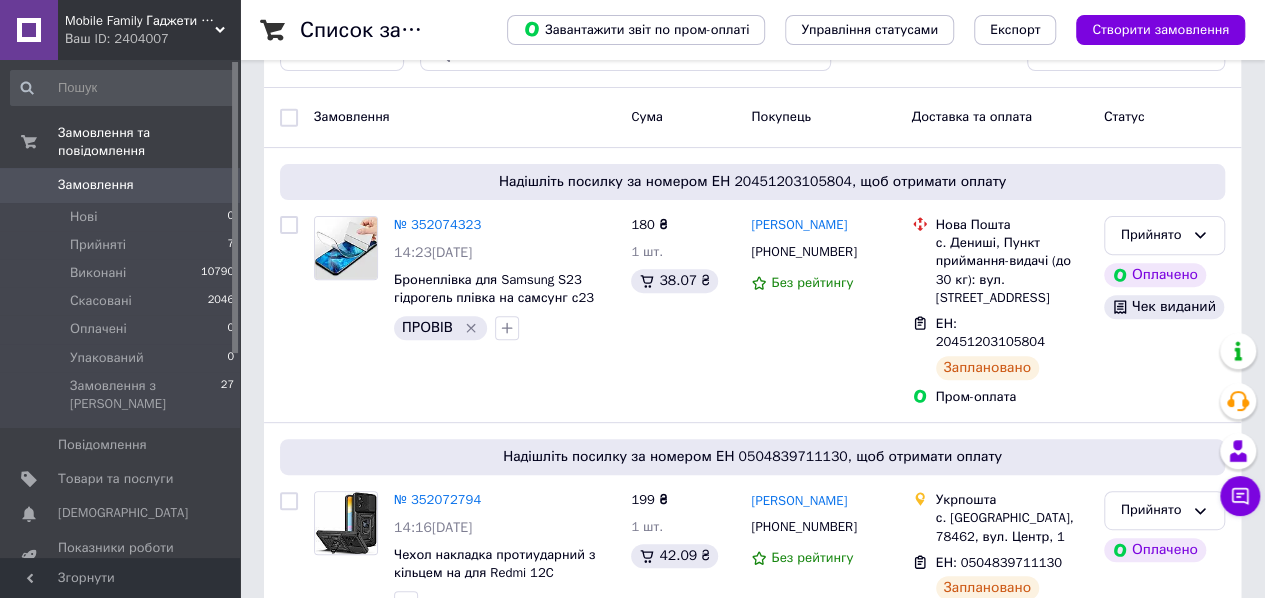 scroll, scrollTop: 277, scrollLeft: 0, axis: vertical 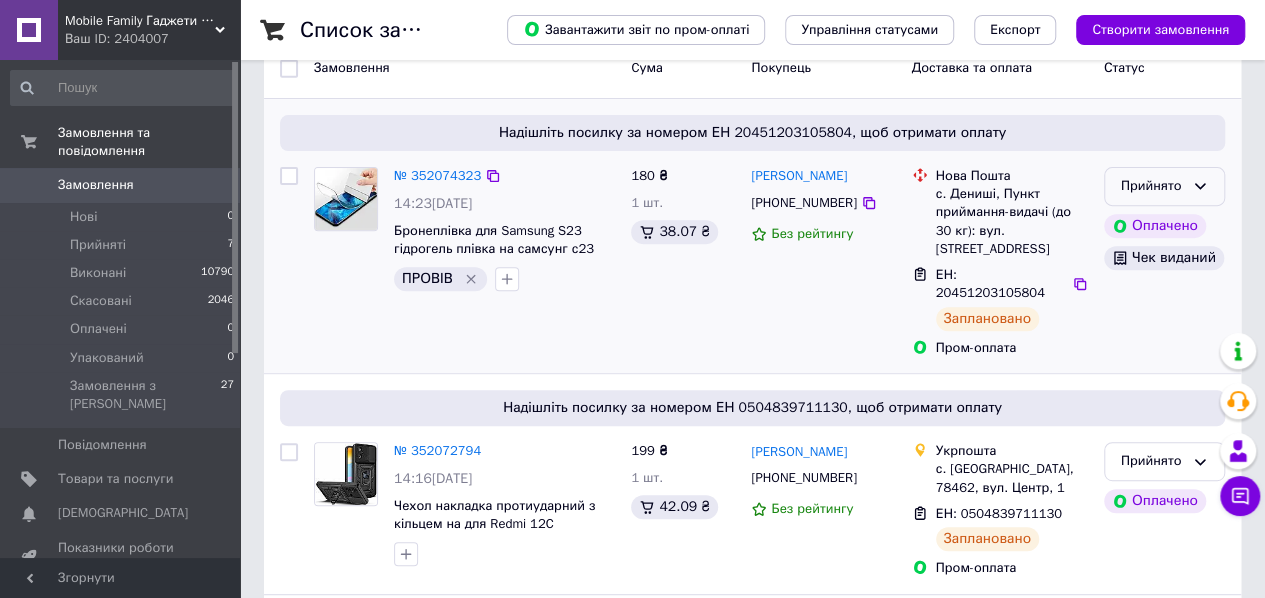 drag, startPoint x: 1164, startPoint y: 177, endPoint x: 1146, endPoint y: 205, distance: 33.286633 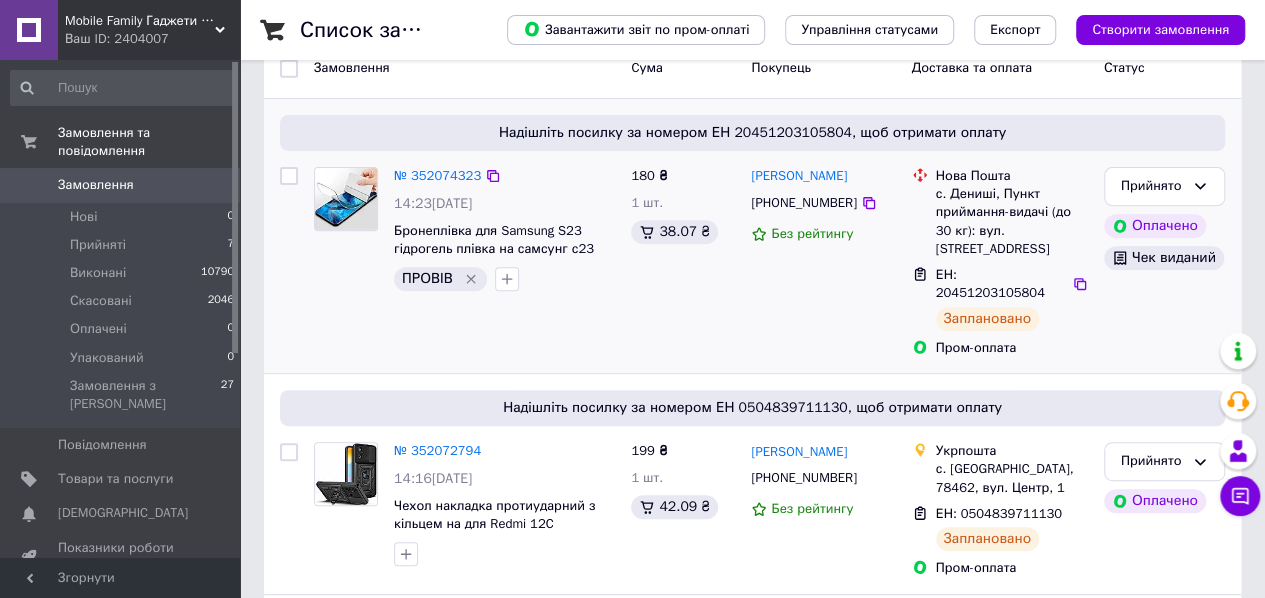 click on "Прийнято" at bounding box center [1152, 186] 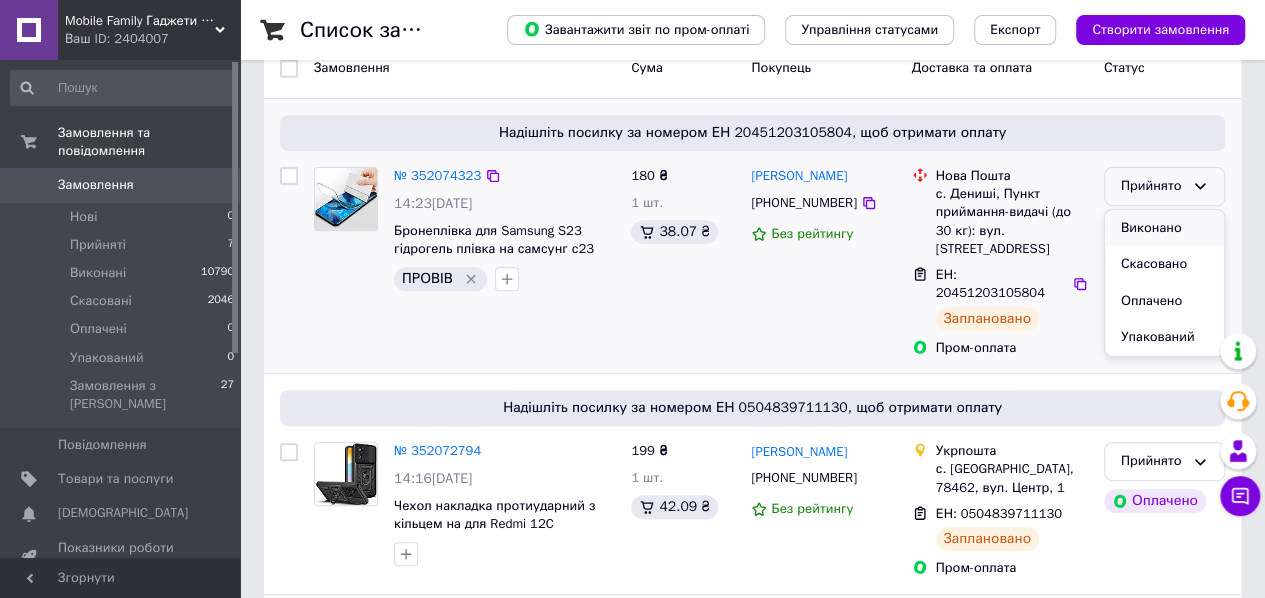 click on "Виконано" at bounding box center (1164, 228) 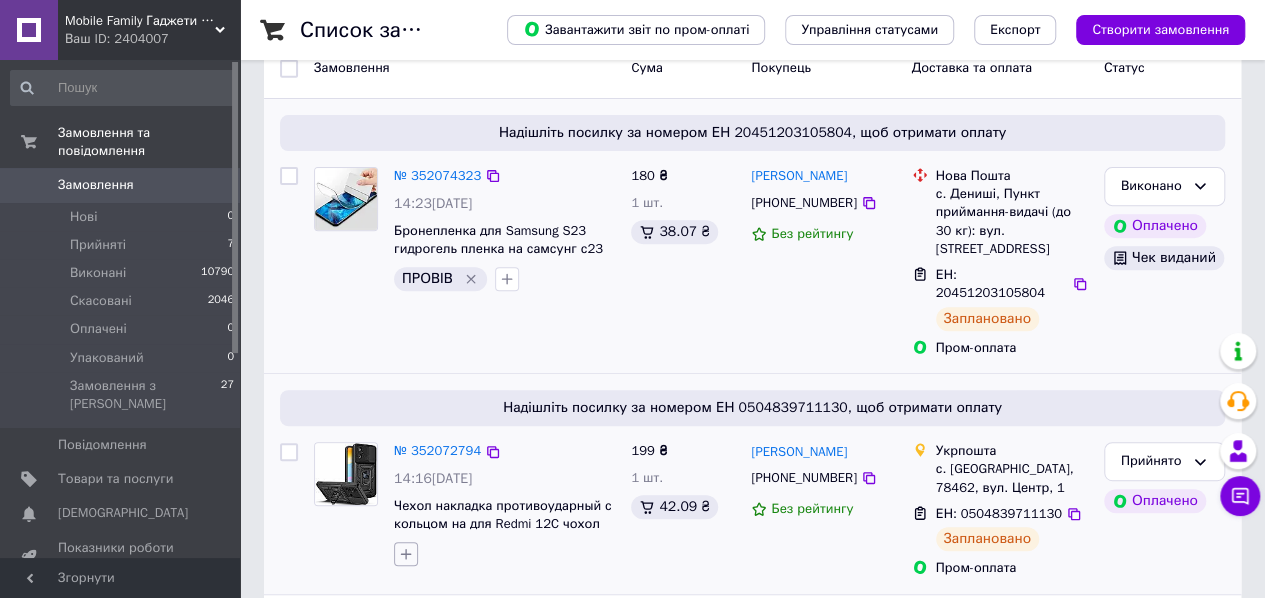 click 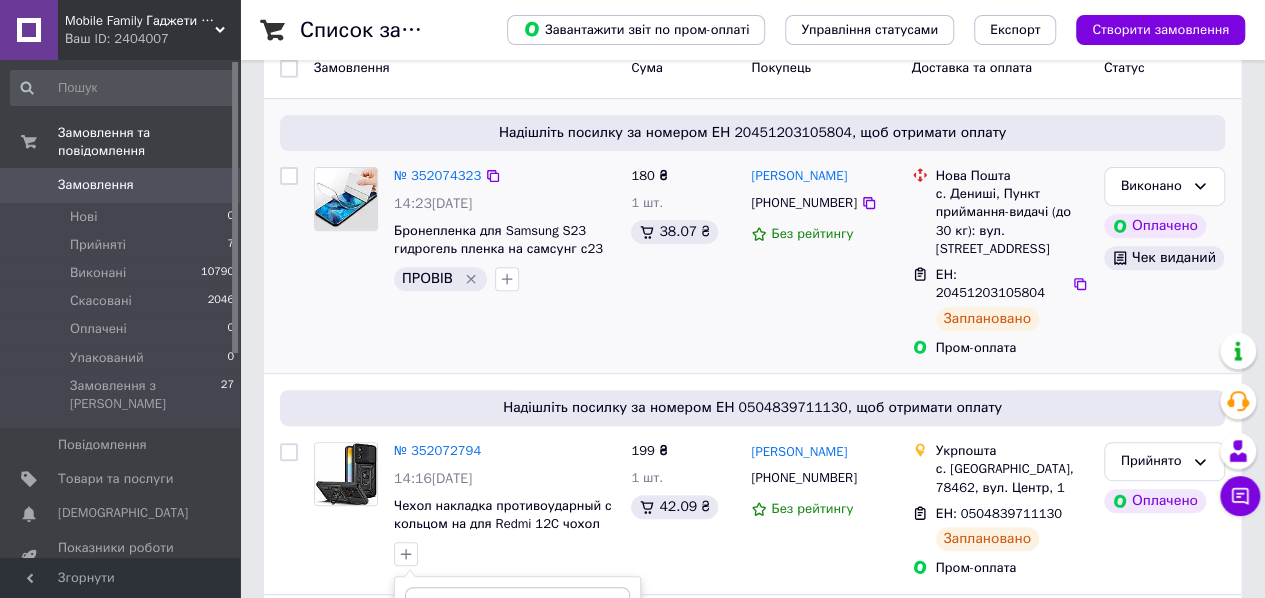 scroll, scrollTop: 677, scrollLeft: 0, axis: vertical 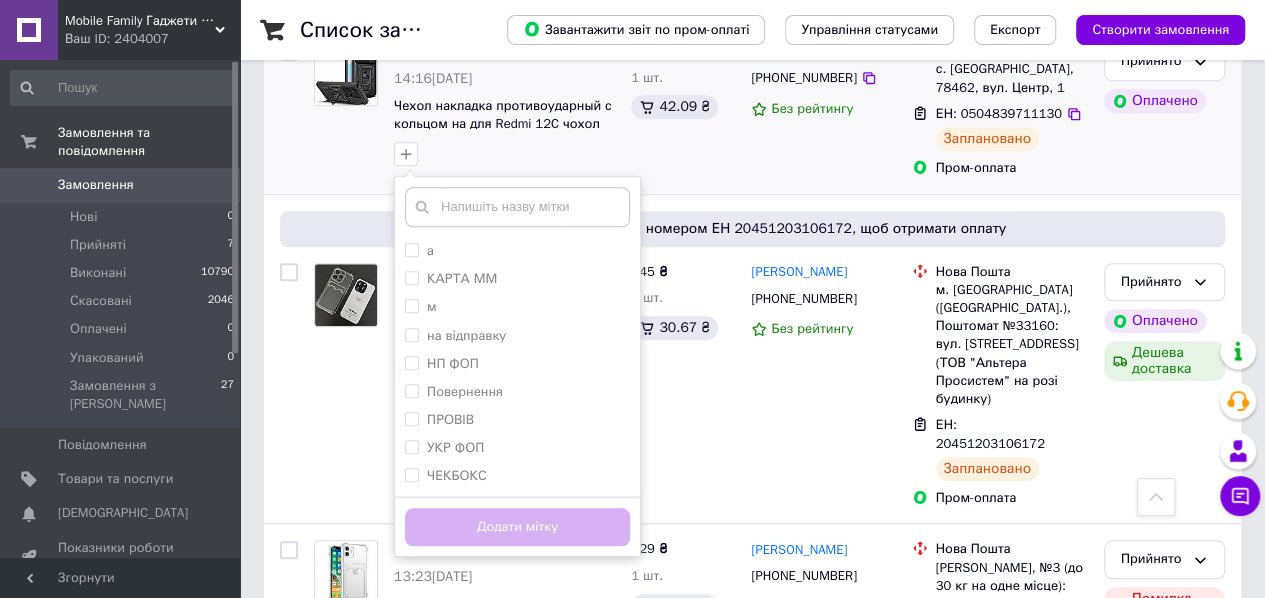 drag, startPoint x: 494, startPoint y: 431, endPoint x: 504, endPoint y: 461, distance: 31.622776 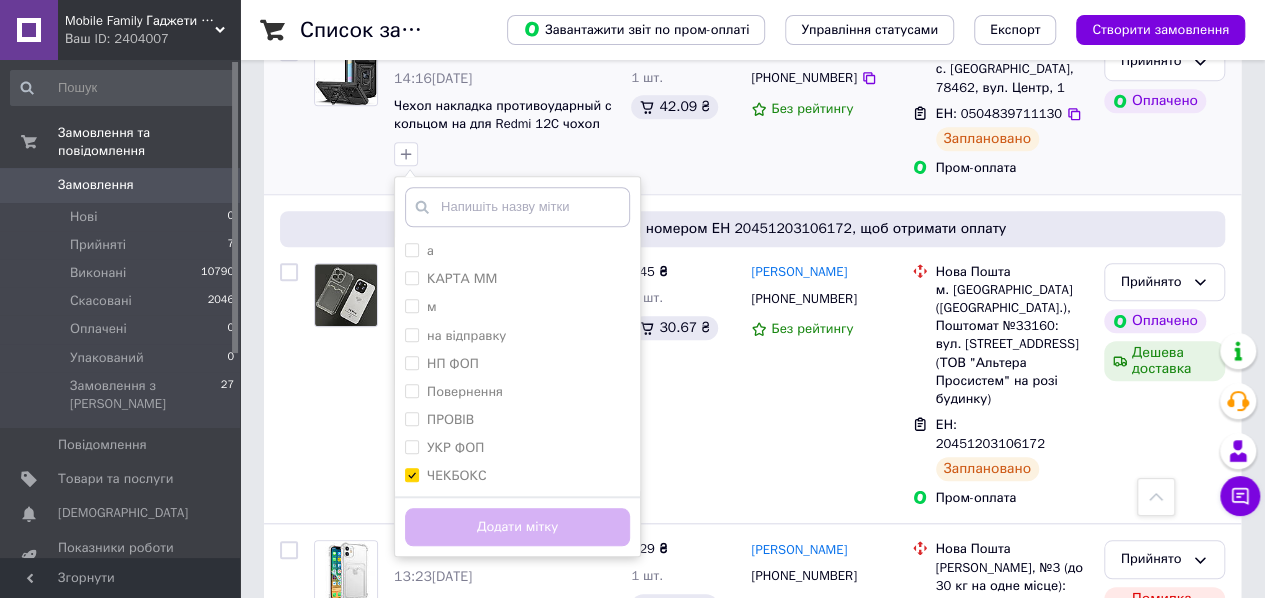 checkbox on "true" 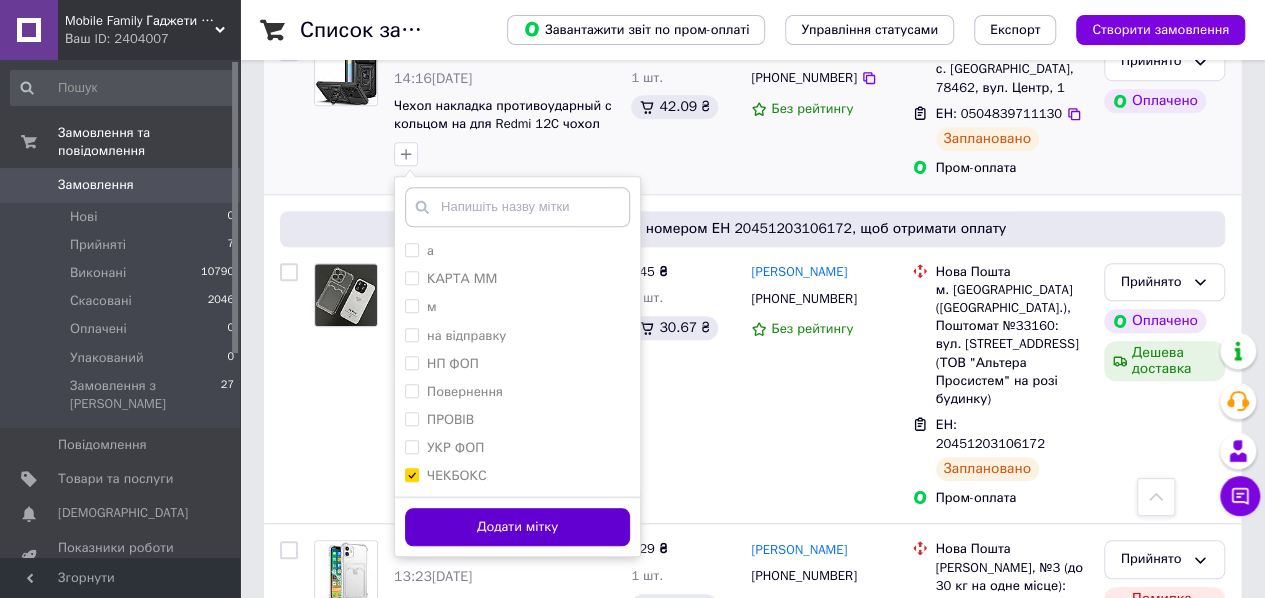 click on "Додати мітку" at bounding box center (517, 527) 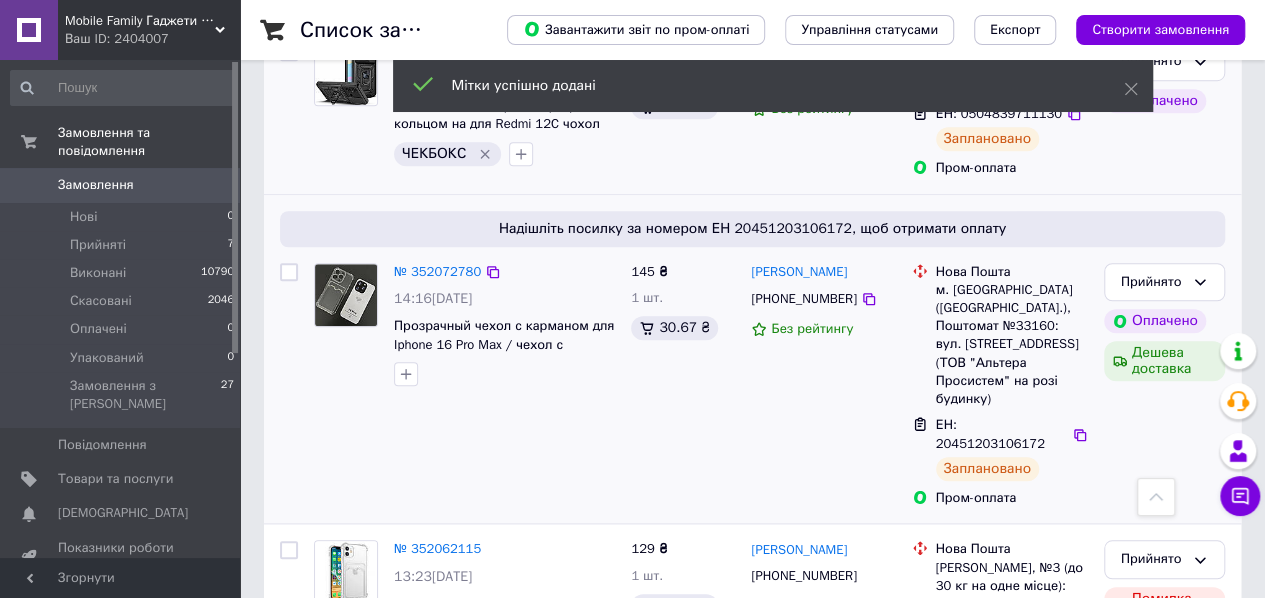 scroll, scrollTop: 0, scrollLeft: 0, axis: both 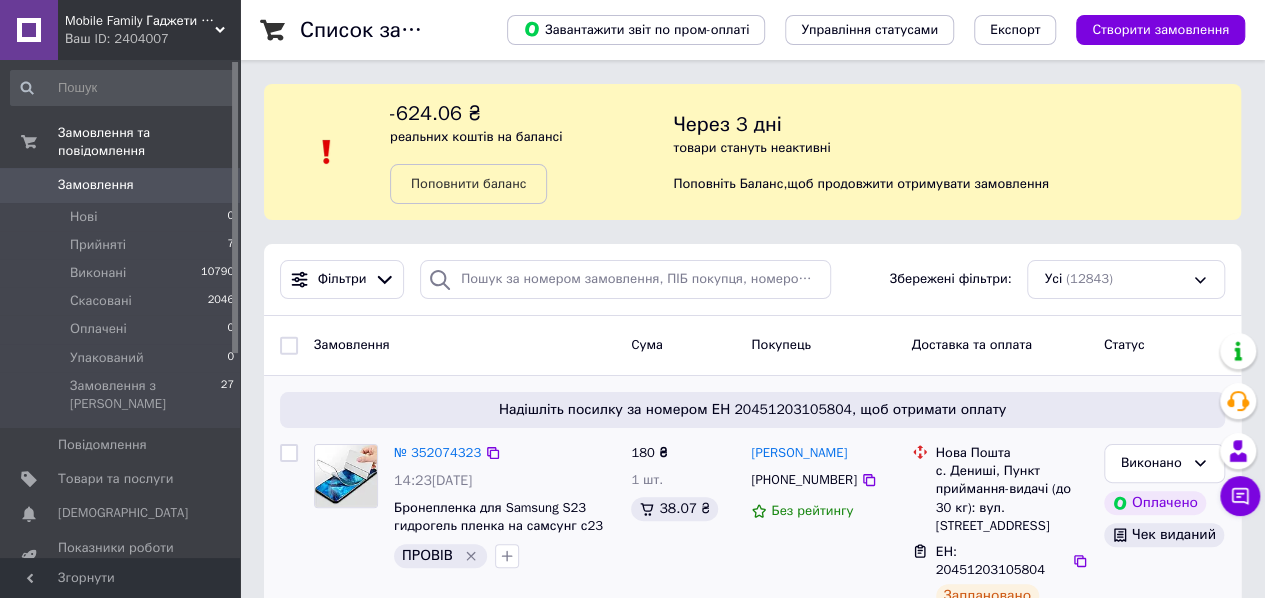 click on "Замовлення 0" at bounding box center [123, 185] 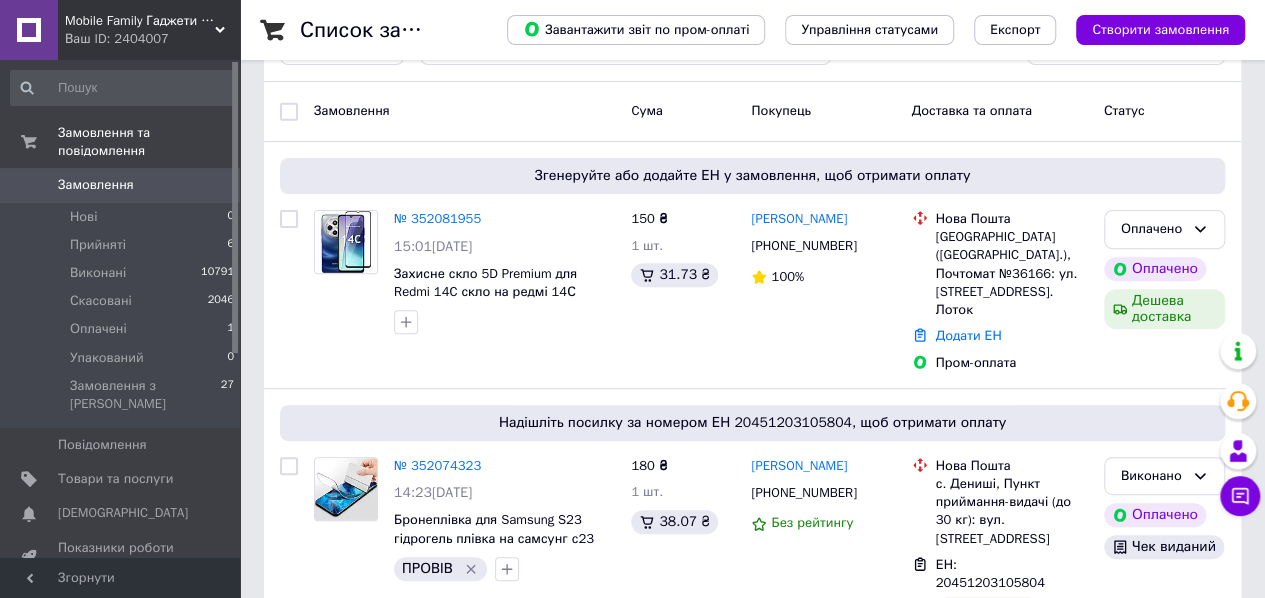 scroll, scrollTop: 250, scrollLeft: 0, axis: vertical 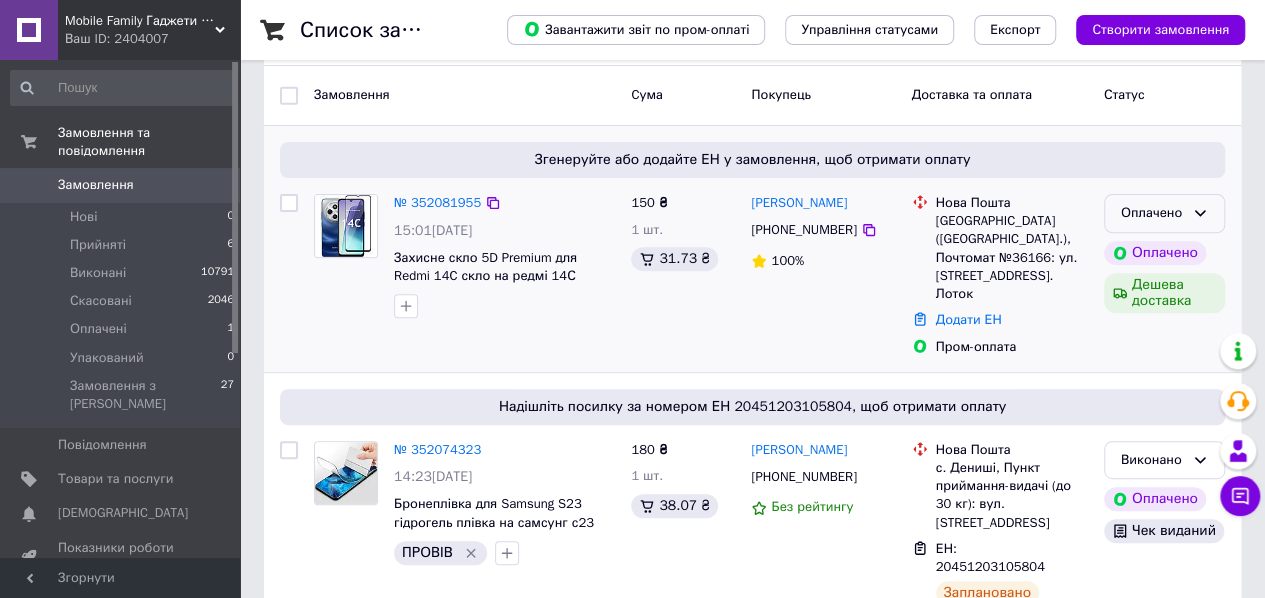 click on "Оплачено" at bounding box center [1152, 213] 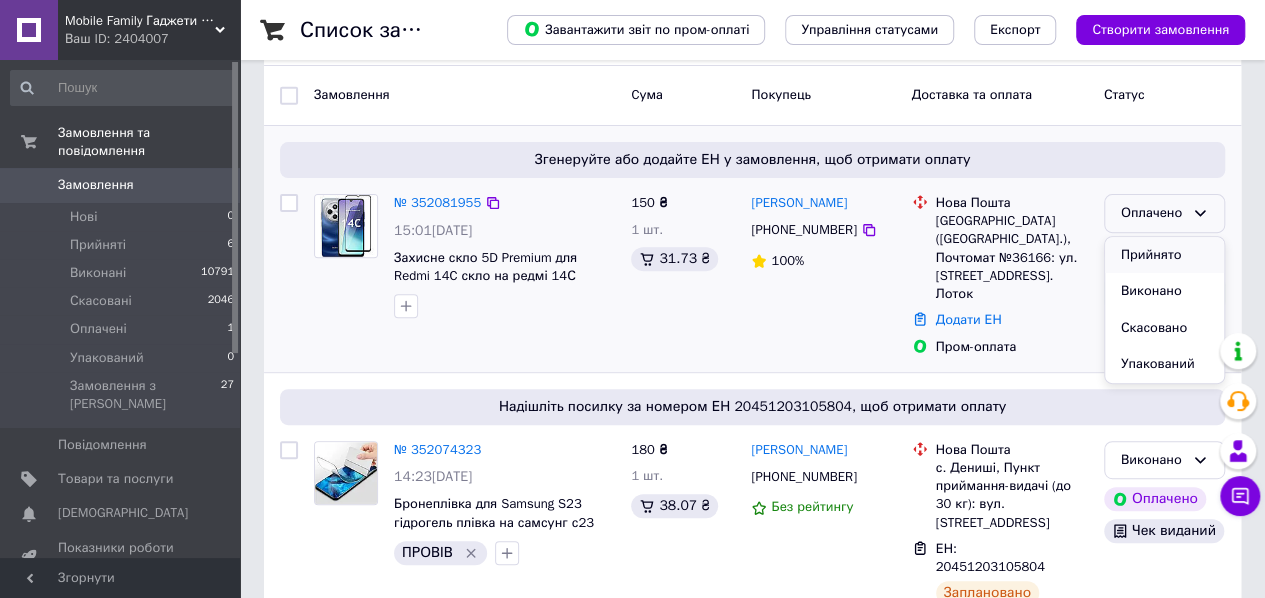 click on "Прийнято" at bounding box center [1164, 255] 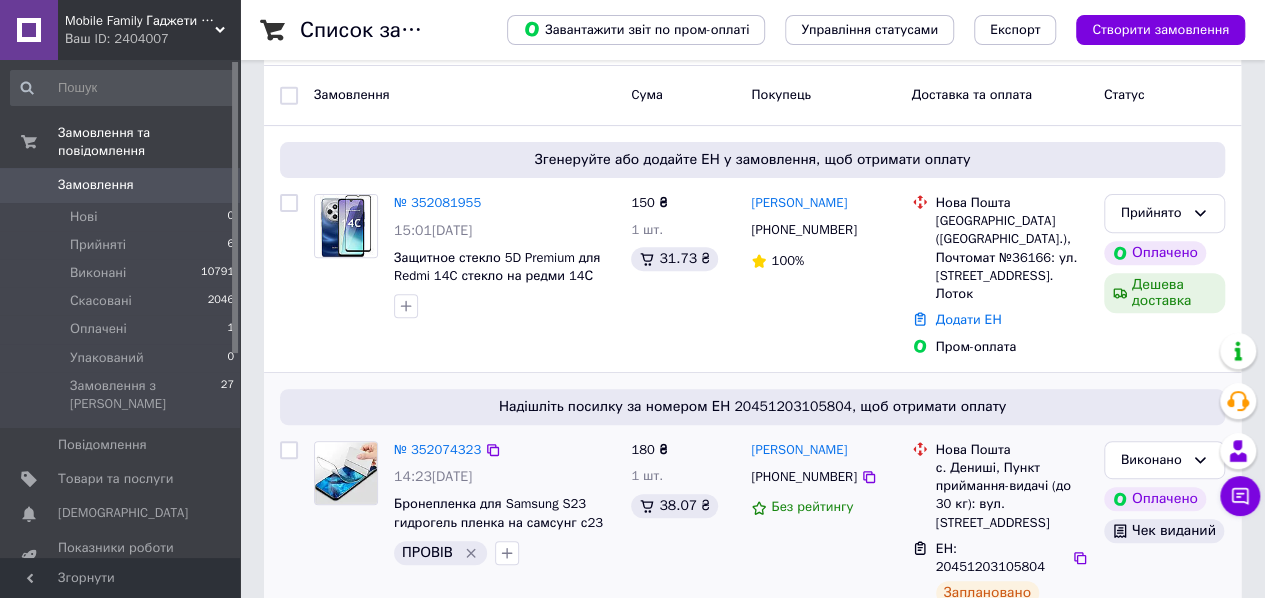 scroll, scrollTop: 650, scrollLeft: 0, axis: vertical 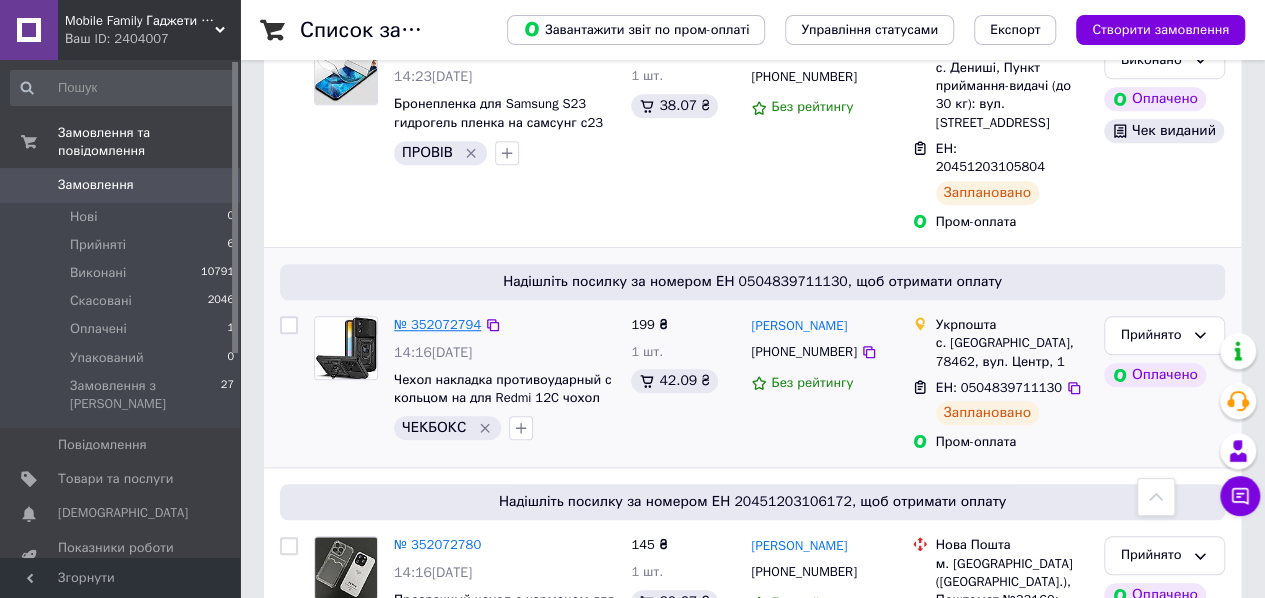 click on "№ 352072794" at bounding box center [437, 324] 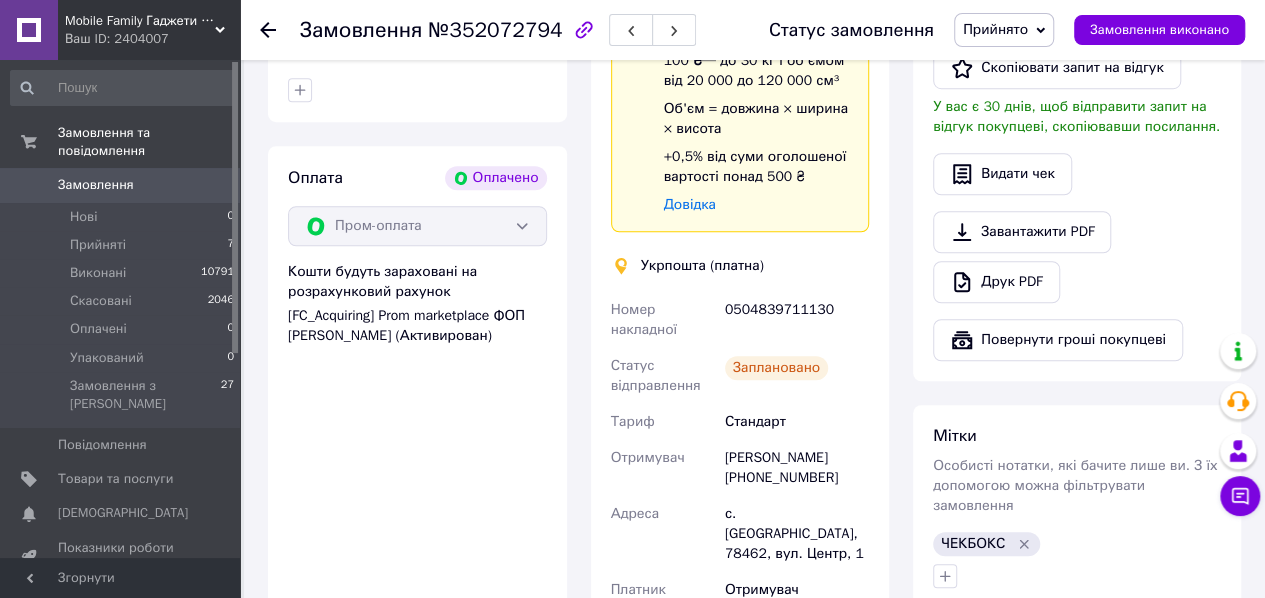 scroll, scrollTop: 916, scrollLeft: 0, axis: vertical 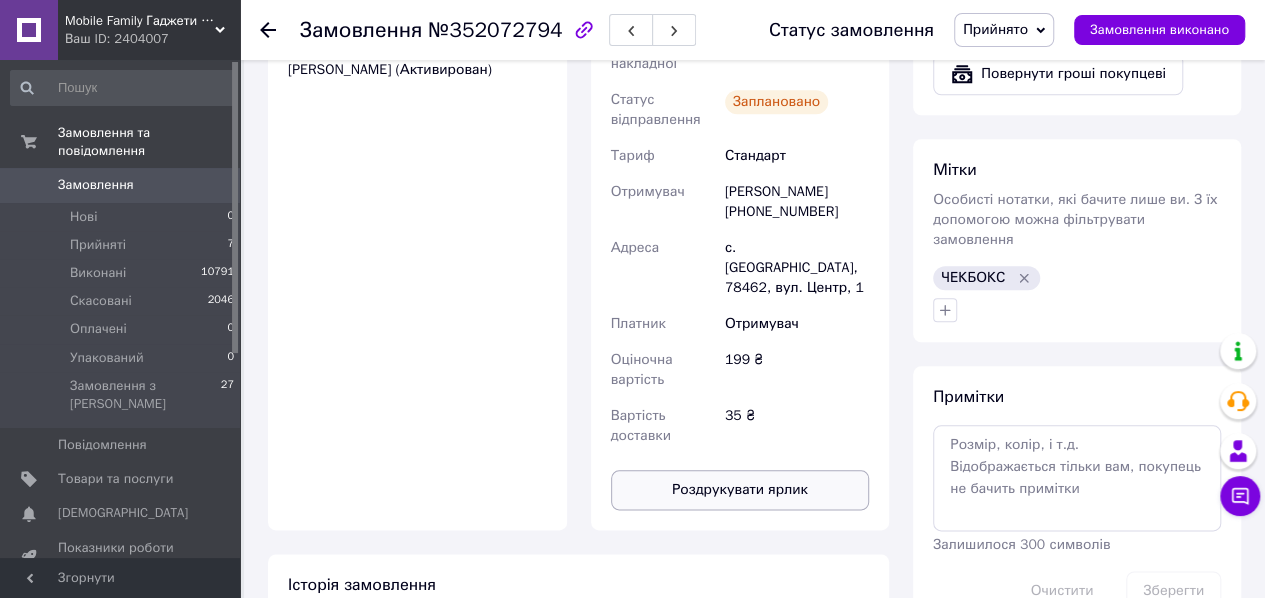 click on "Роздрукувати ярлик" at bounding box center [740, 490] 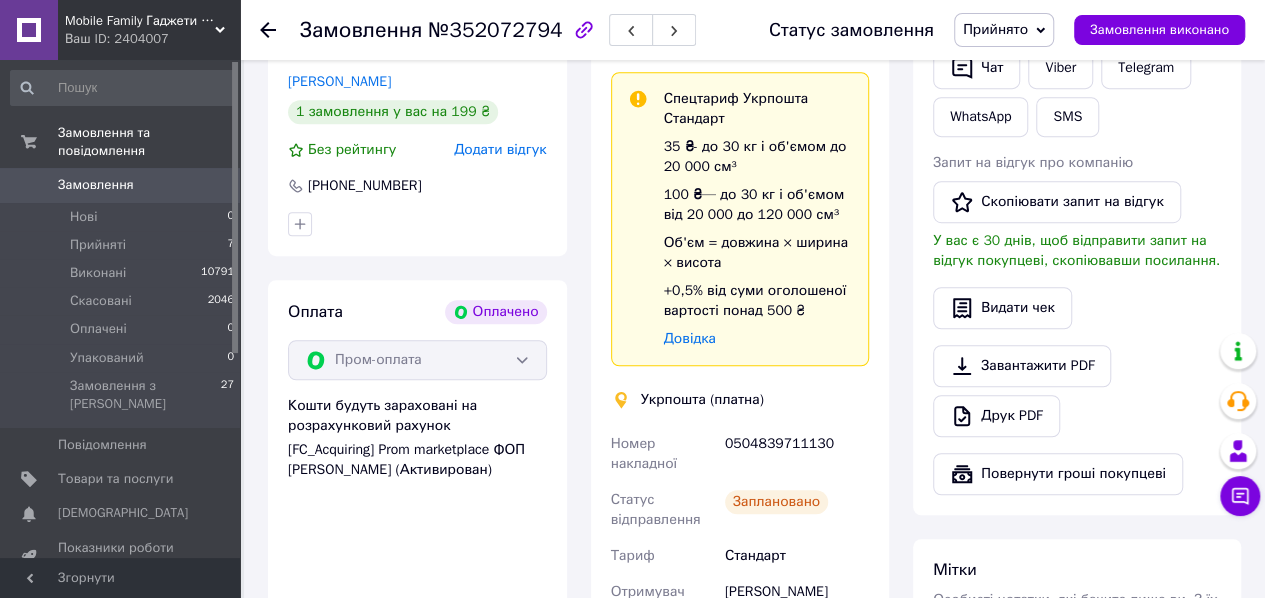scroll, scrollTop: 116, scrollLeft: 0, axis: vertical 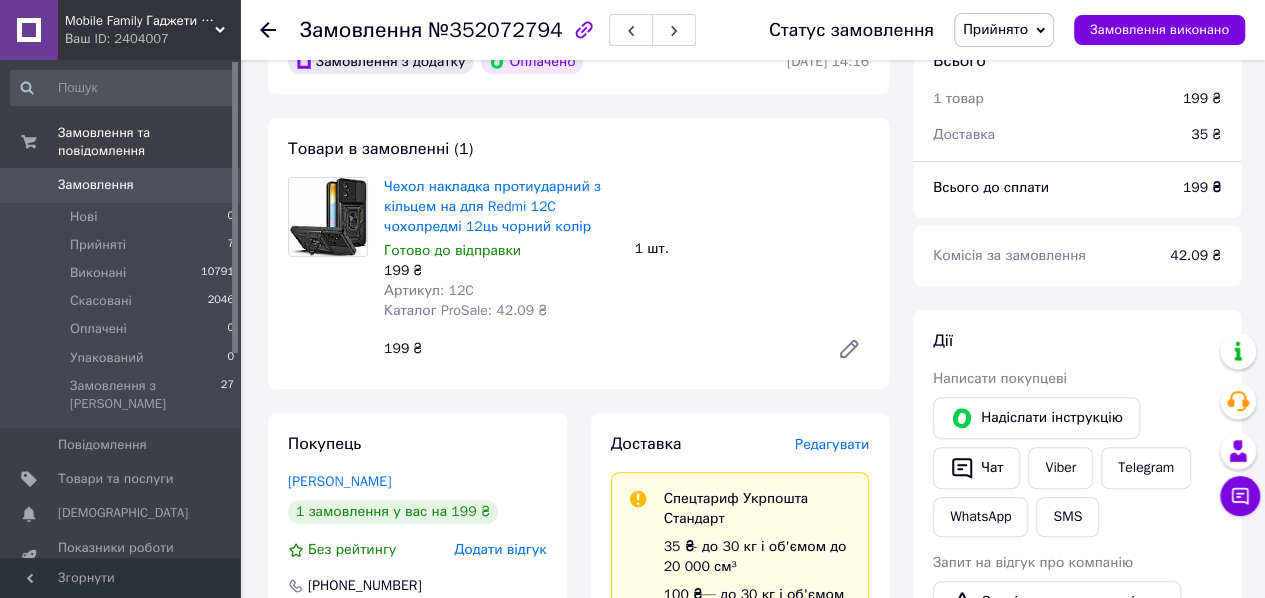 click on "Замовлення" at bounding box center [121, 185] 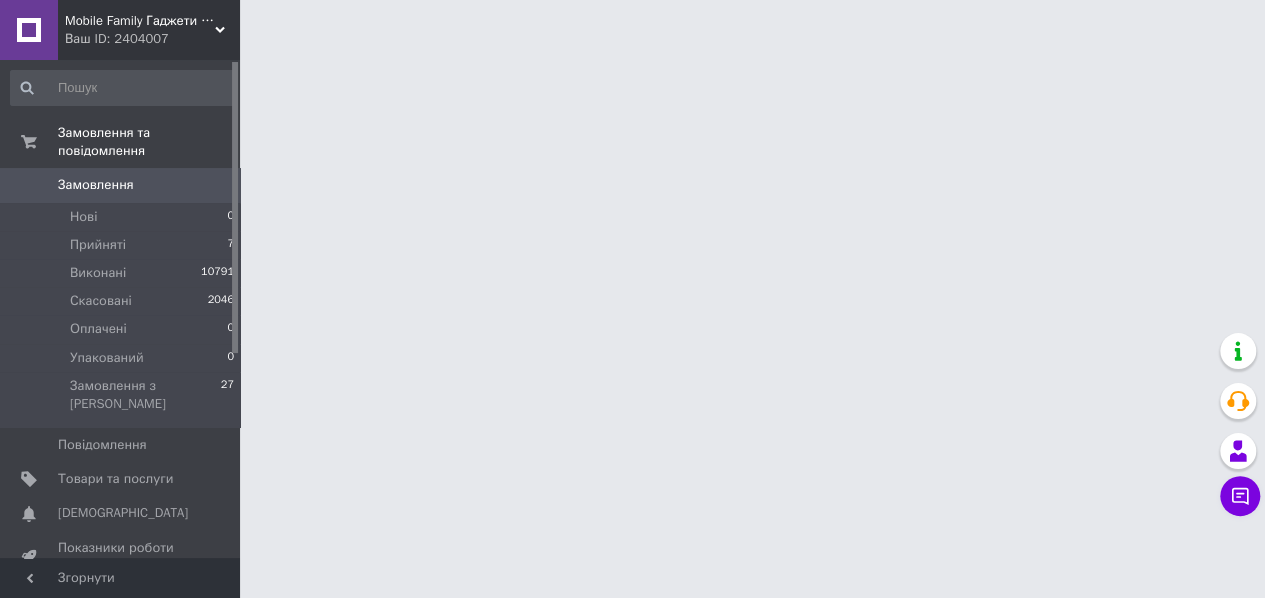 scroll, scrollTop: 0, scrollLeft: 0, axis: both 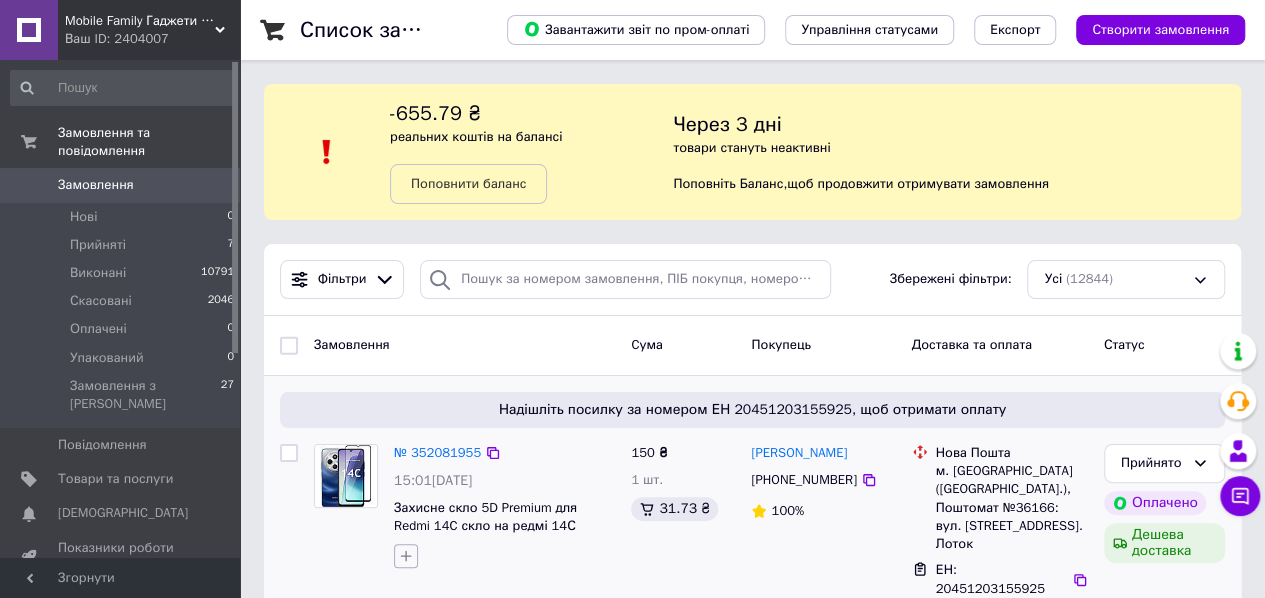 click 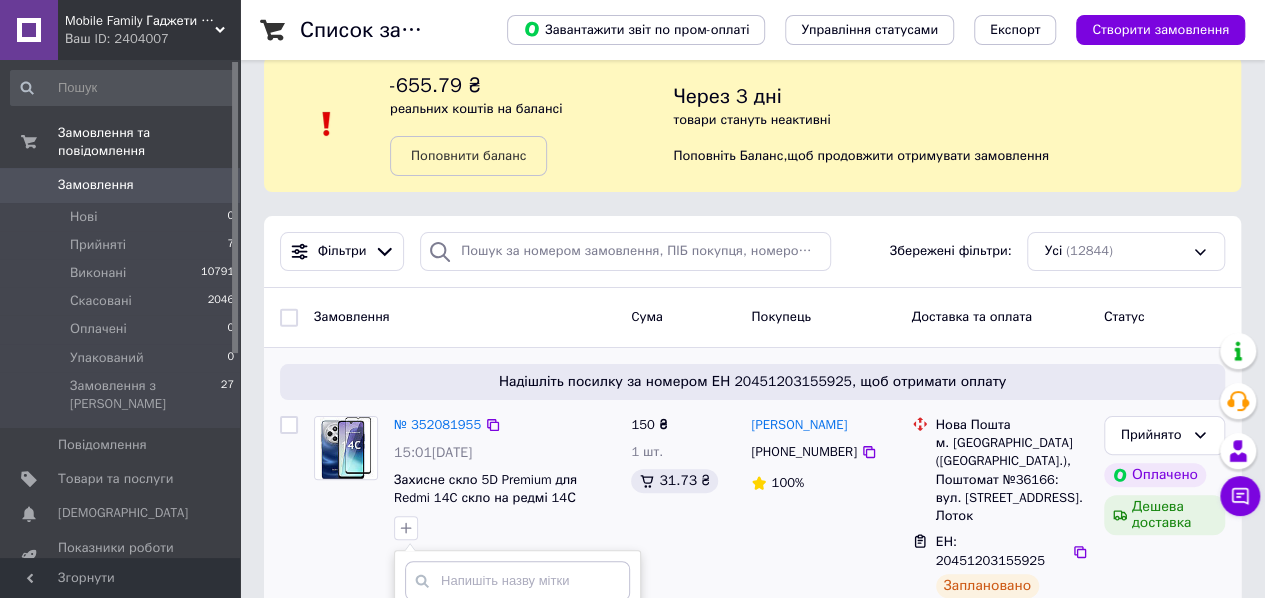 scroll, scrollTop: 428, scrollLeft: 0, axis: vertical 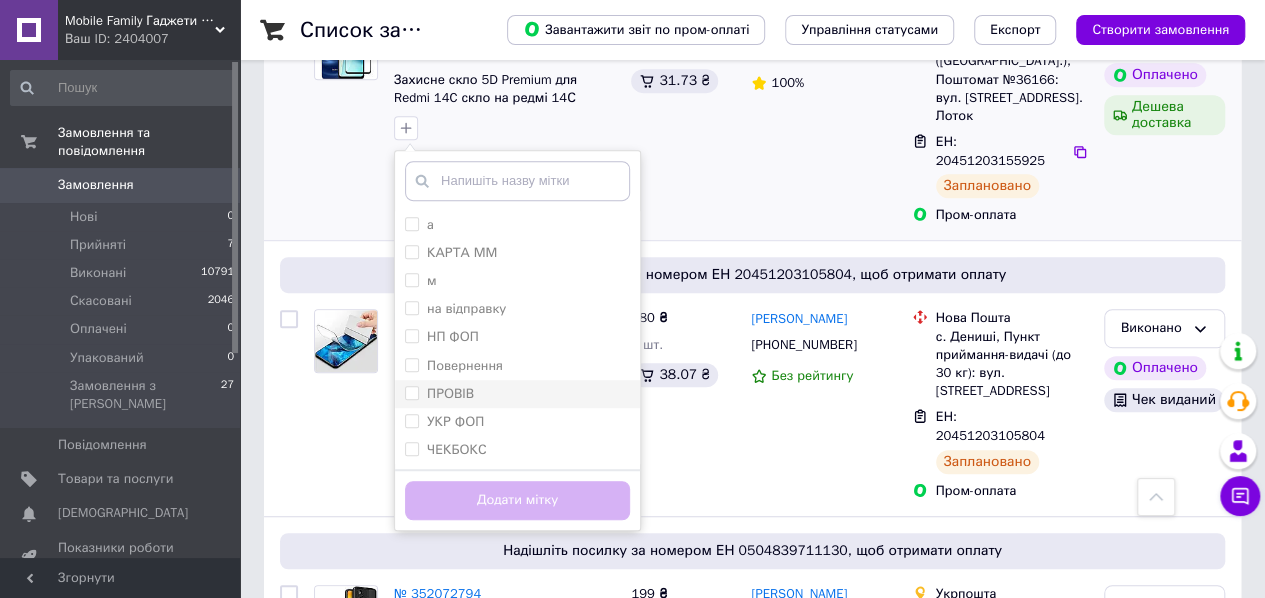 click on "ПРОВІВ" at bounding box center (517, 394) 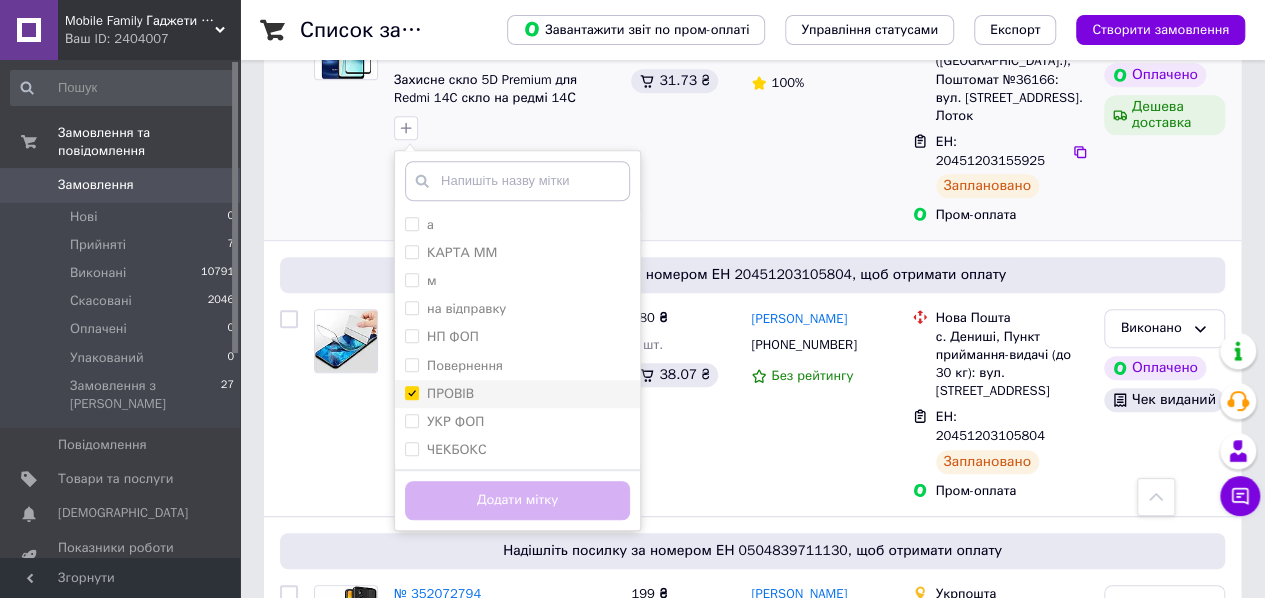 checkbox on "true" 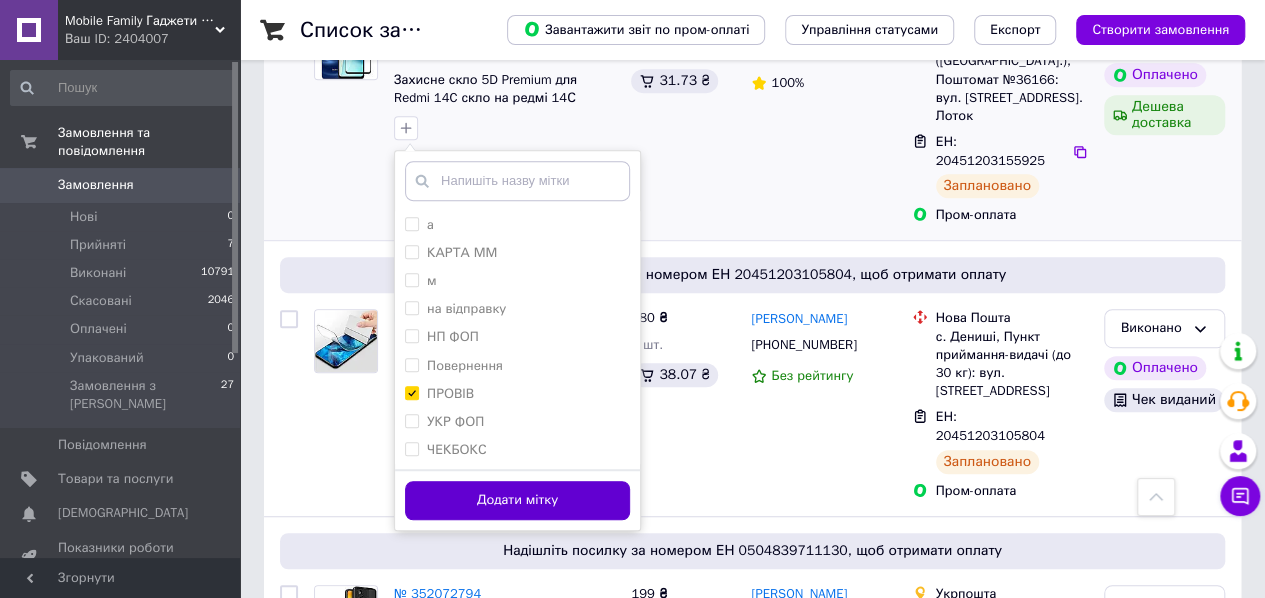click on "Додати мітку" at bounding box center [517, 500] 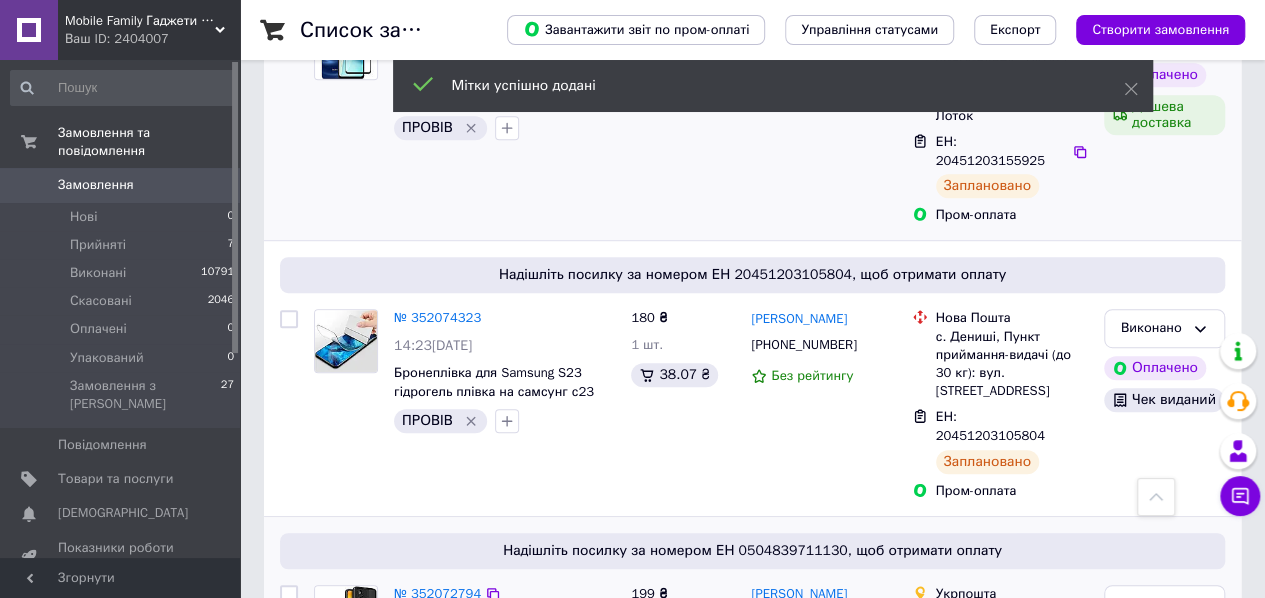 scroll, scrollTop: 28, scrollLeft: 0, axis: vertical 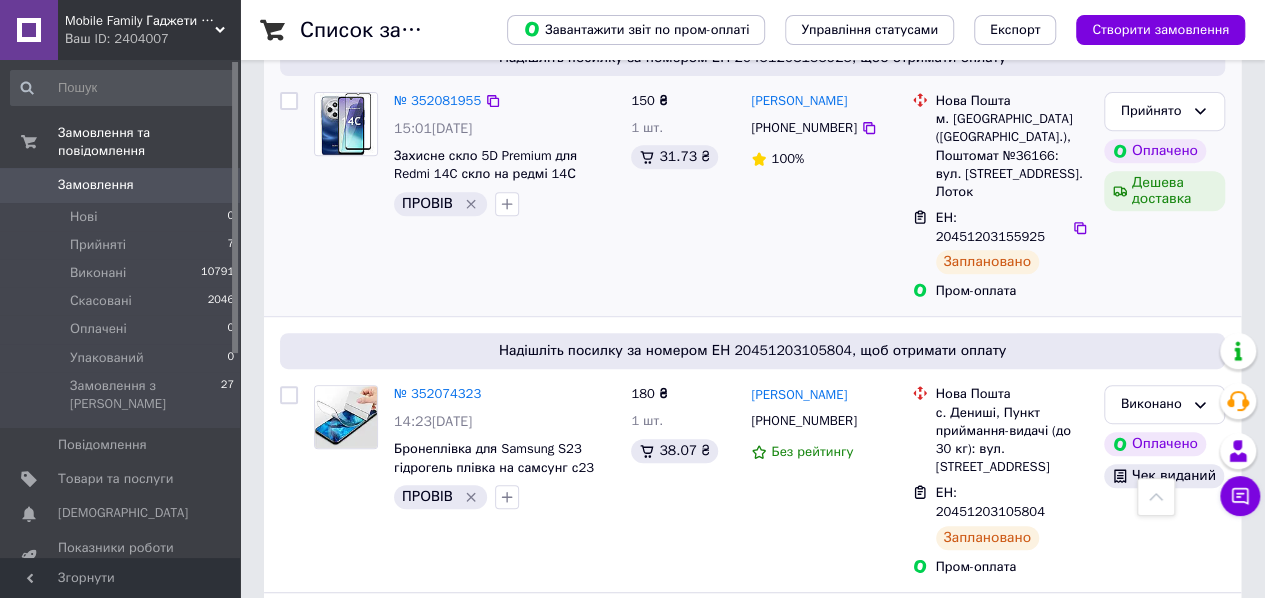 drag, startPoint x: 1186, startPoint y: 105, endPoint x: 1174, endPoint y: 129, distance: 26.832815 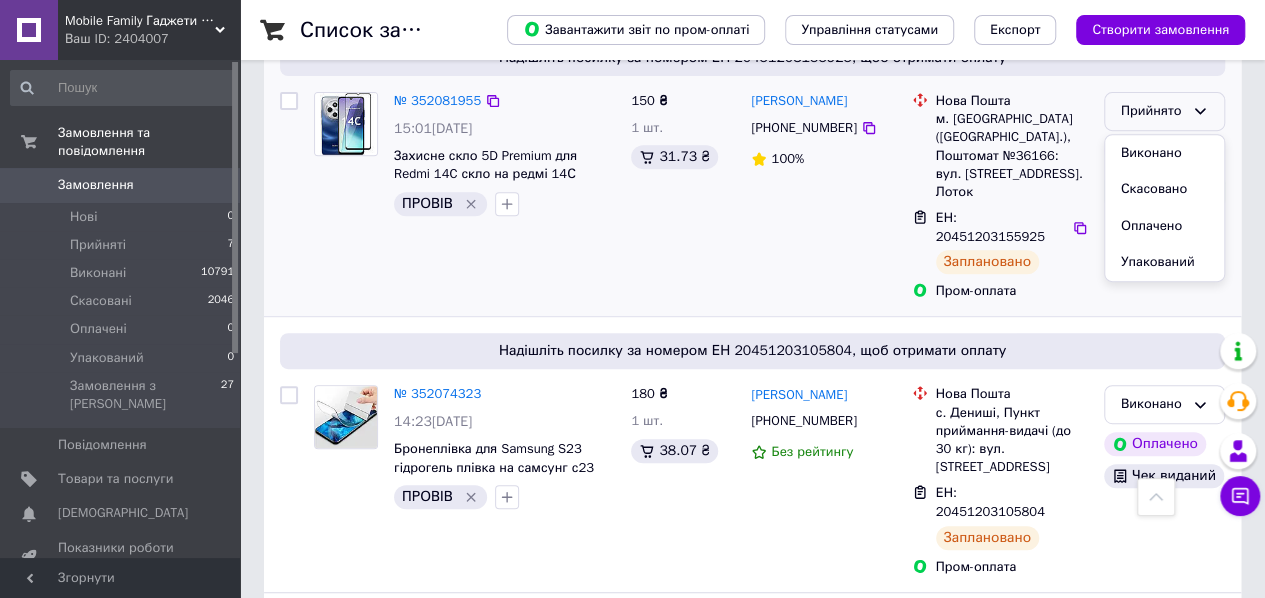 click on "Виконано" at bounding box center (1164, 153) 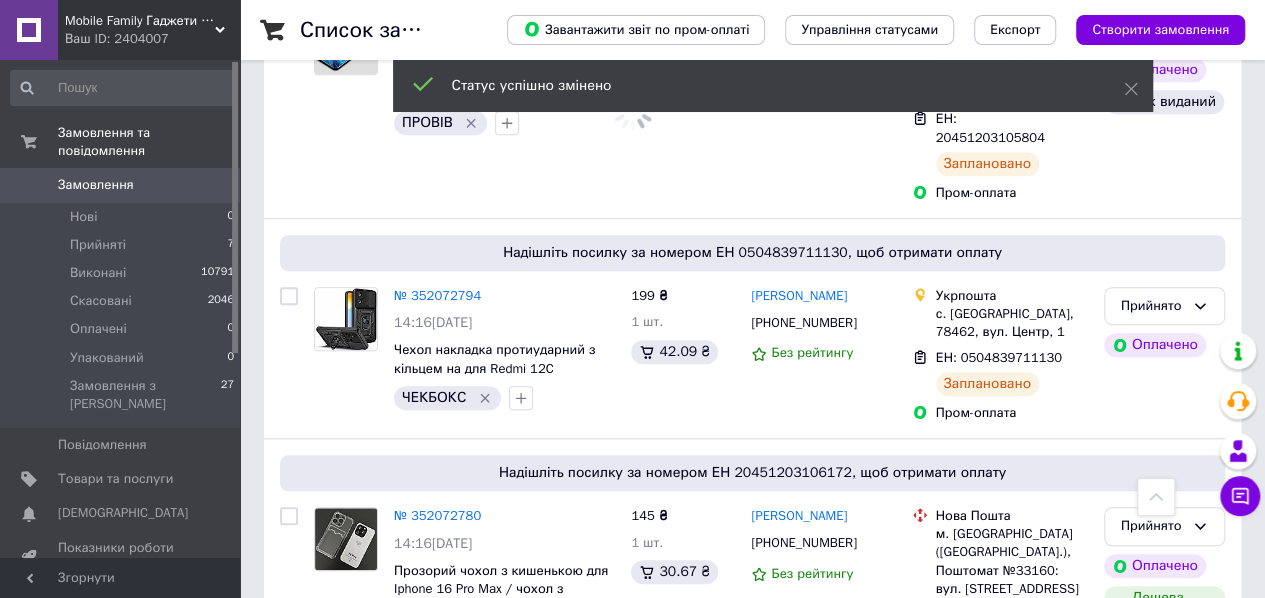 scroll, scrollTop: 748, scrollLeft: 0, axis: vertical 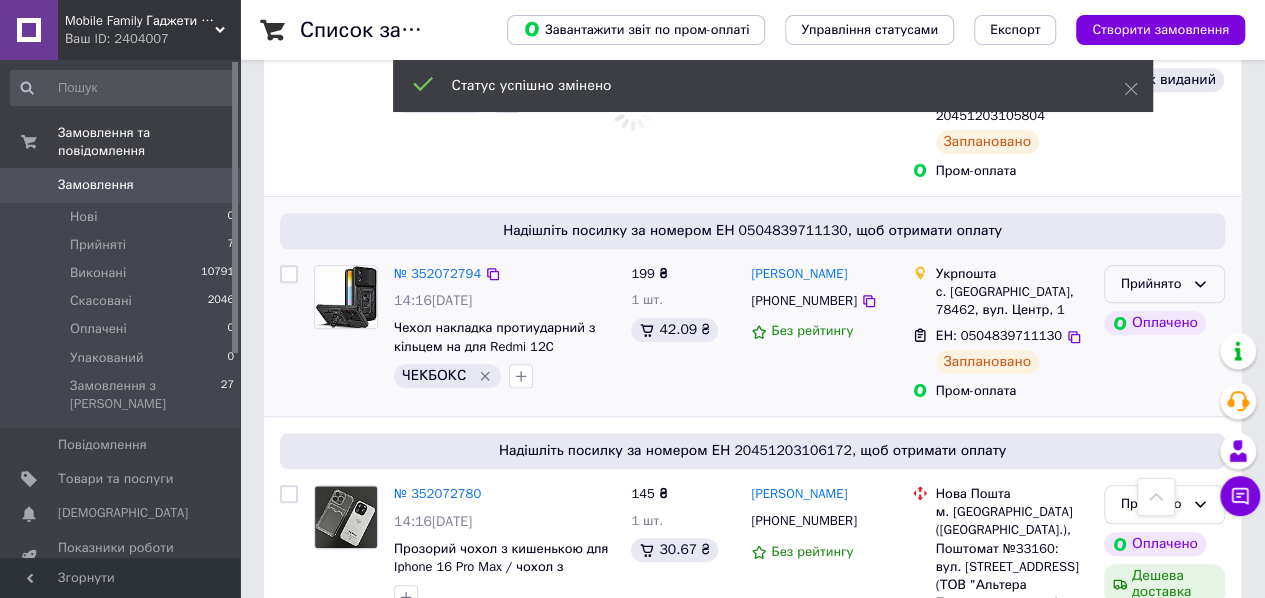 click on "Прийнято" at bounding box center [1152, 284] 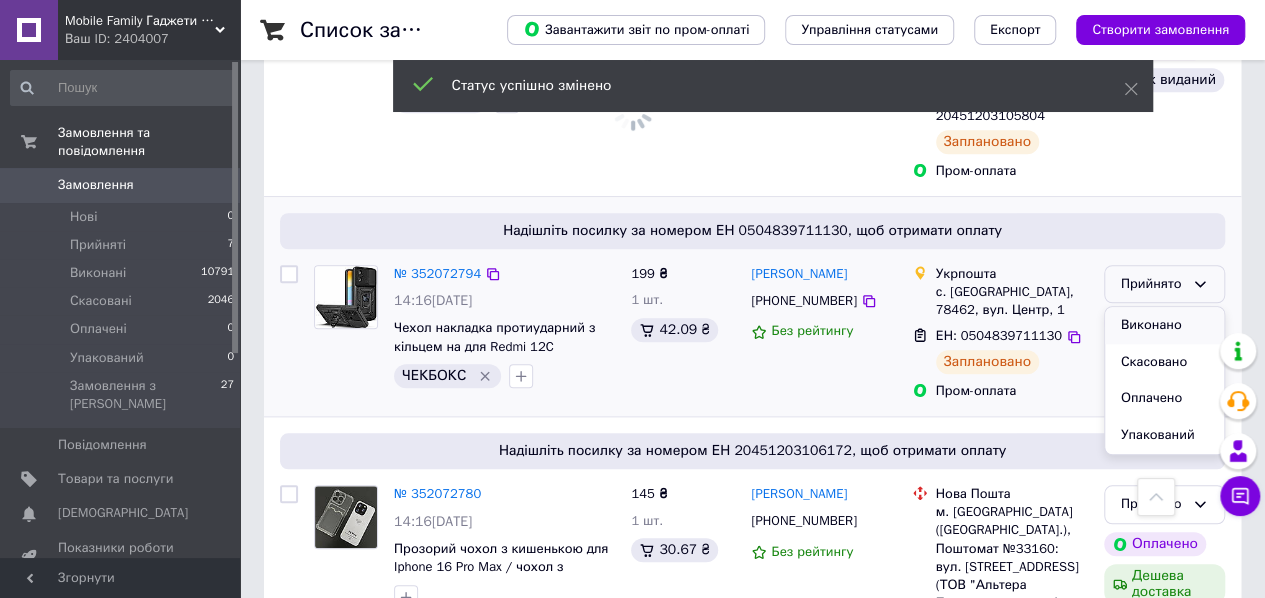 click on "Виконано" at bounding box center (1164, 325) 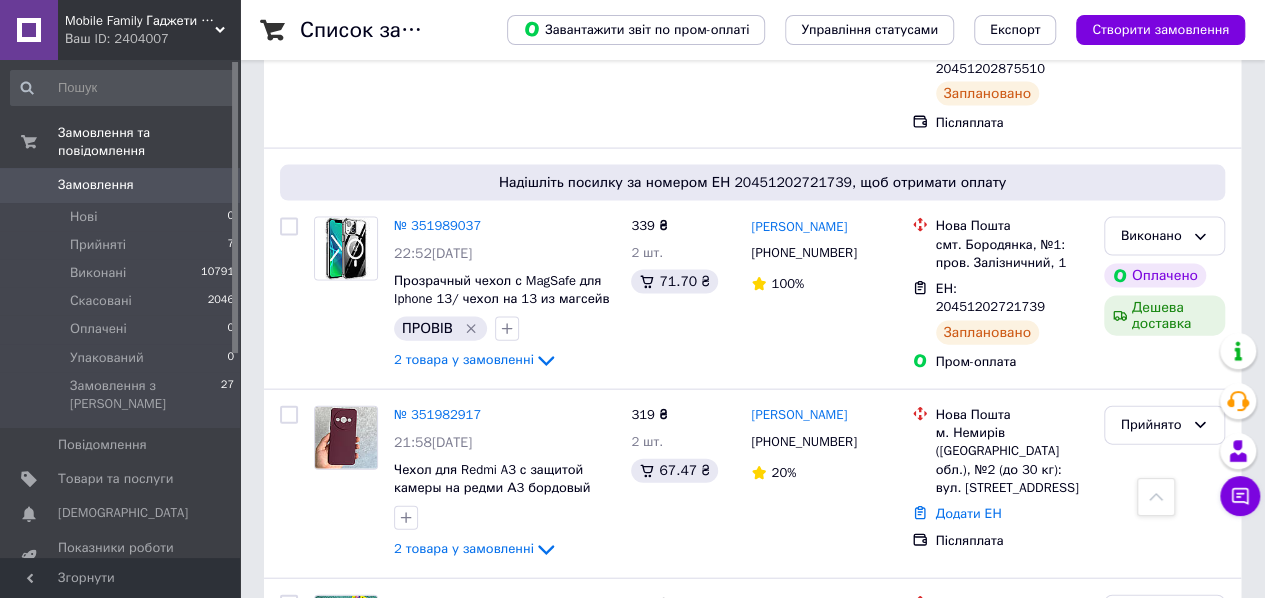 scroll, scrollTop: 2045, scrollLeft: 0, axis: vertical 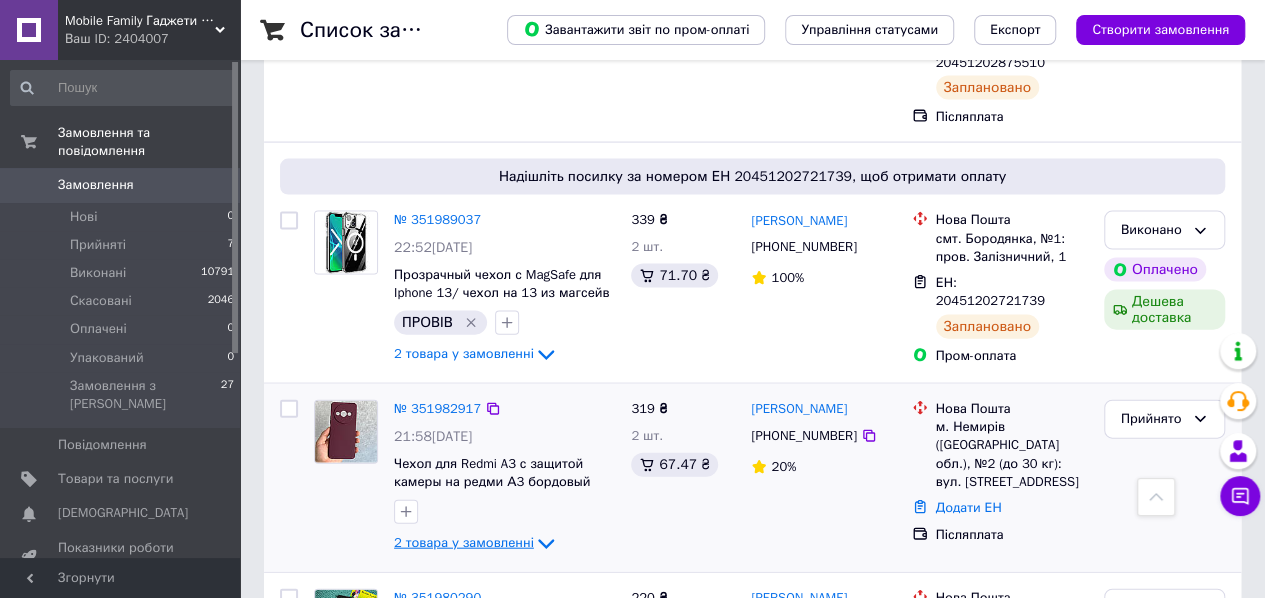click on "2 товара у замовленні" at bounding box center (464, 542) 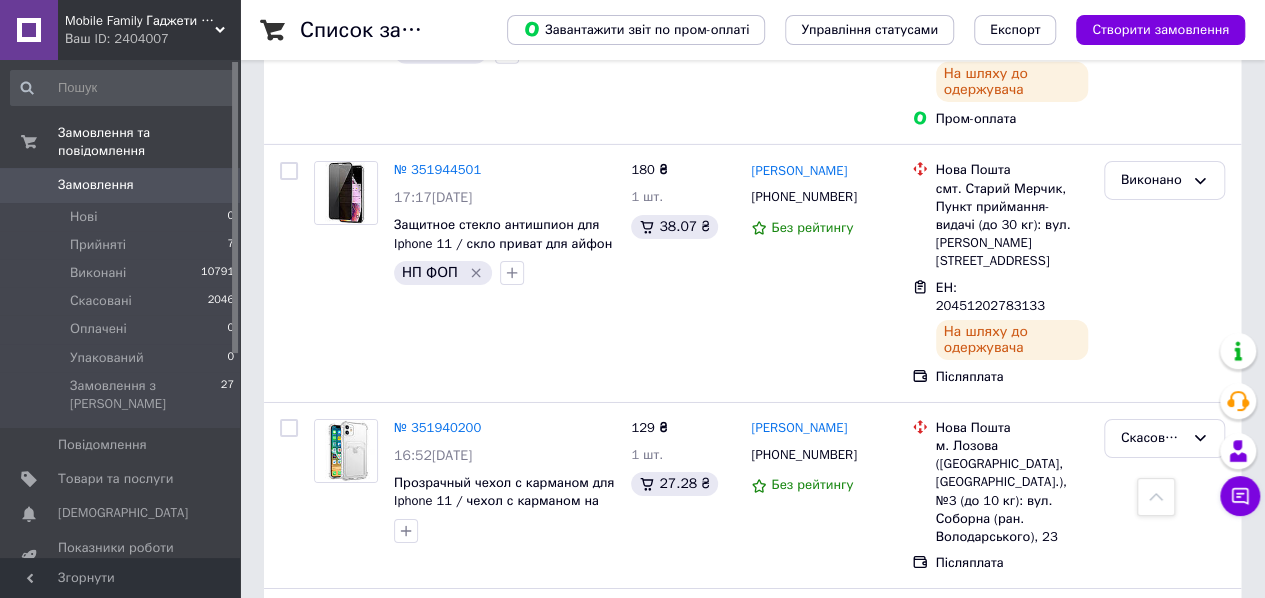 scroll, scrollTop: 3645, scrollLeft: 0, axis: vertical 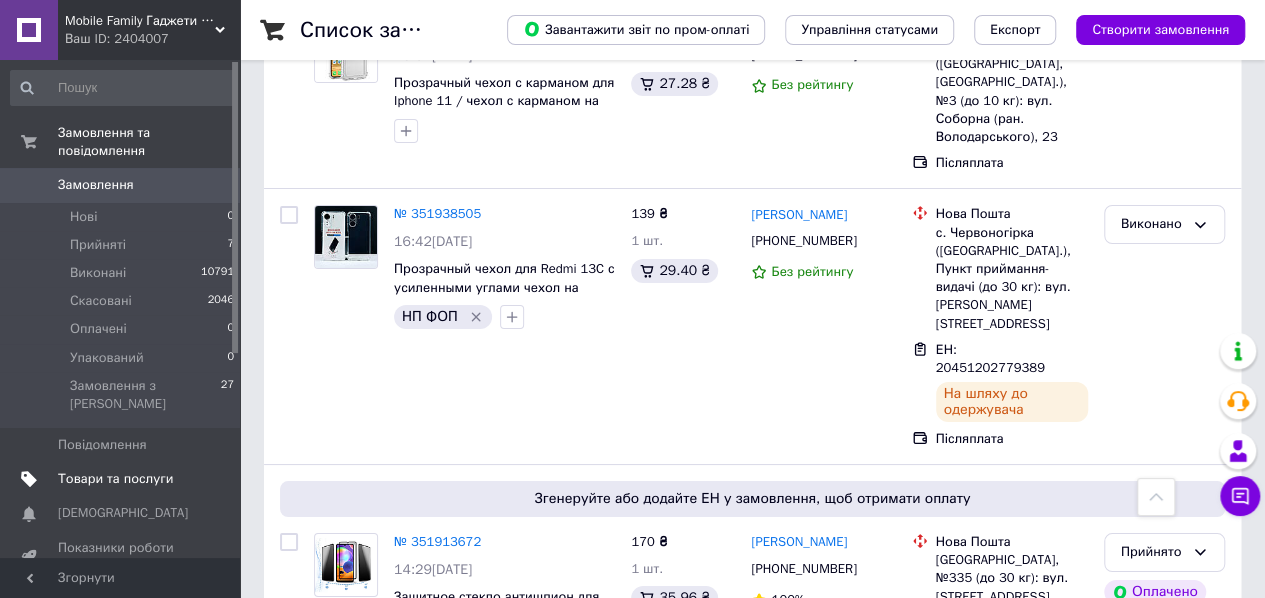 click on "Товари та послуги" at bounding box center (121, 479) 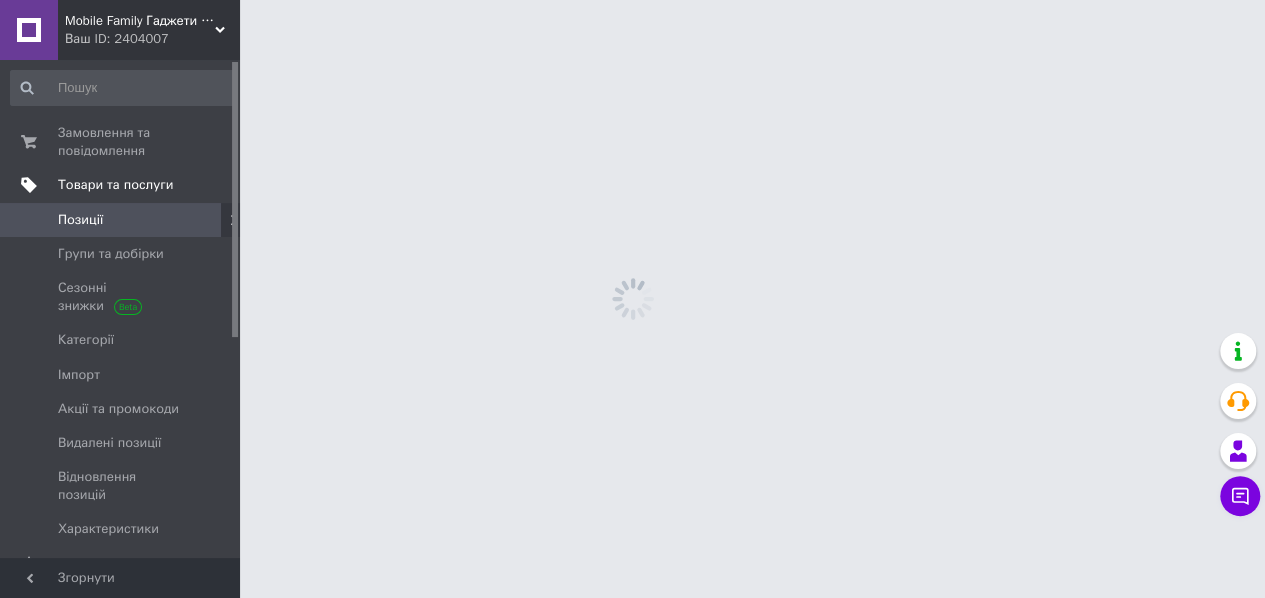 scroll, scrollTop: 0, scrollLeft: 0, axis: both 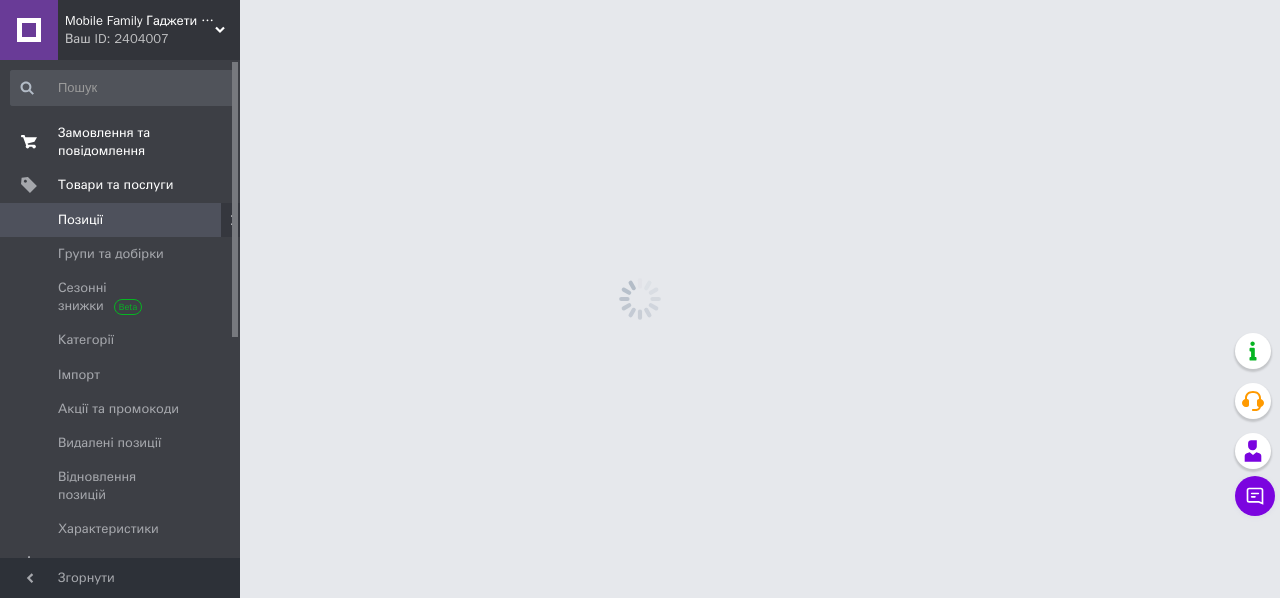 click on "Замовлення та повідомлення" at bounding box center [121, 142] 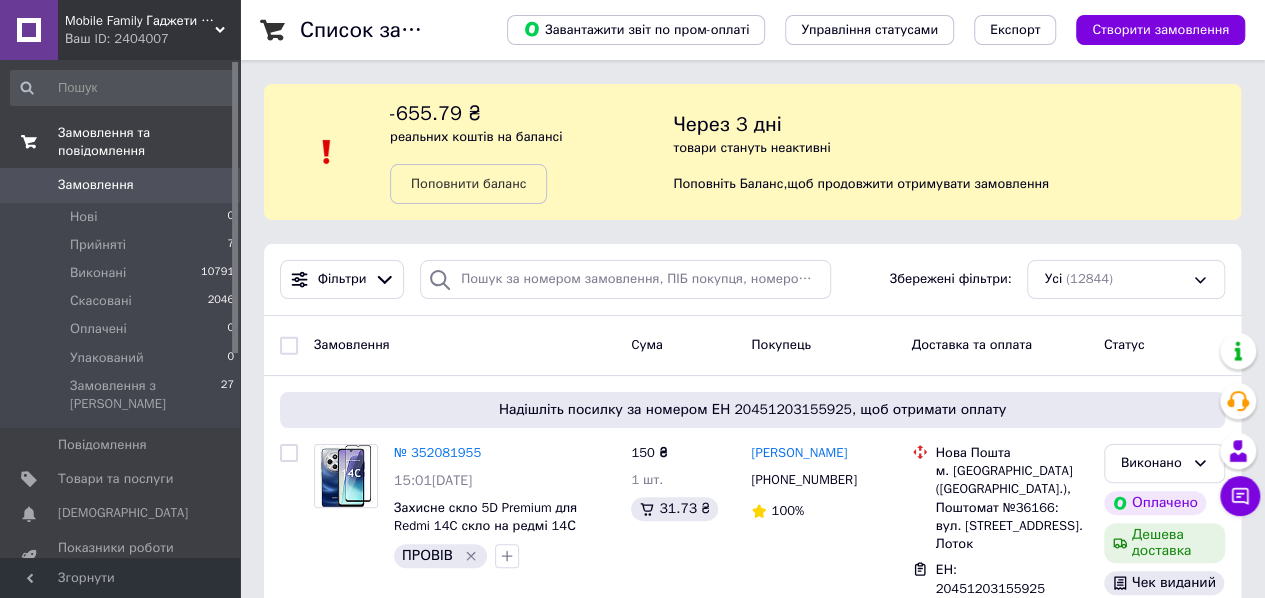 drag, startPoint x: 110, startPoint y: 129, endPoint x: 93, endPoint y: 129, distance: 17 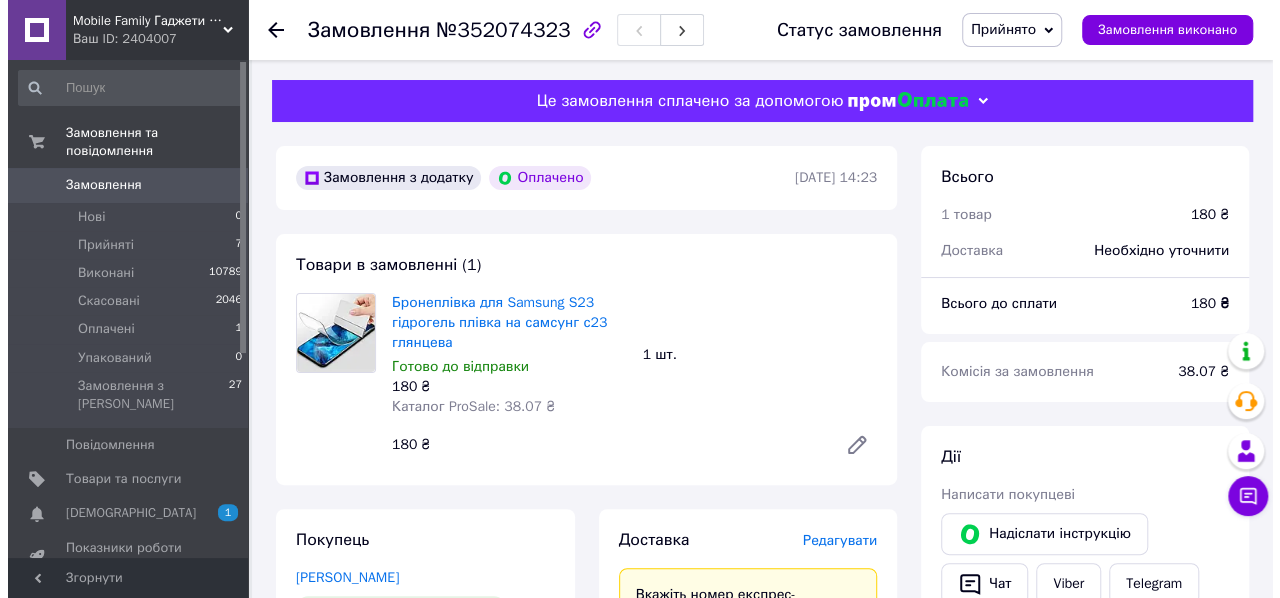 scroll, scrollTop: 400, scrollLeft: 0, axis: vertical 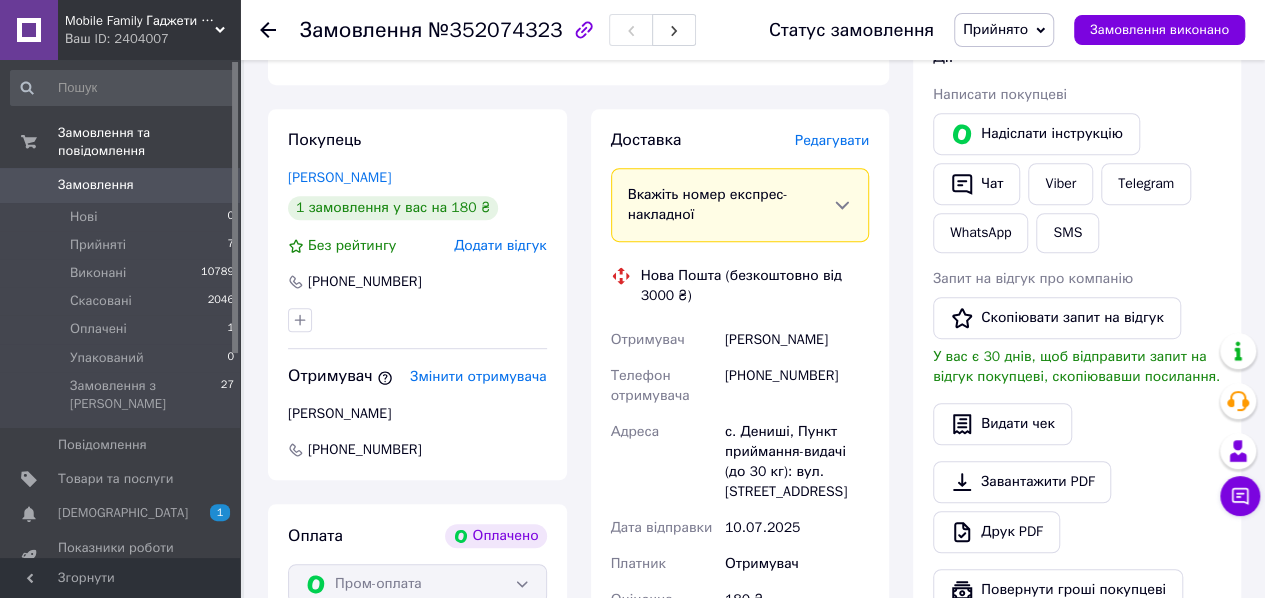 click on "Редагувати" at bounding box center [832, 140] 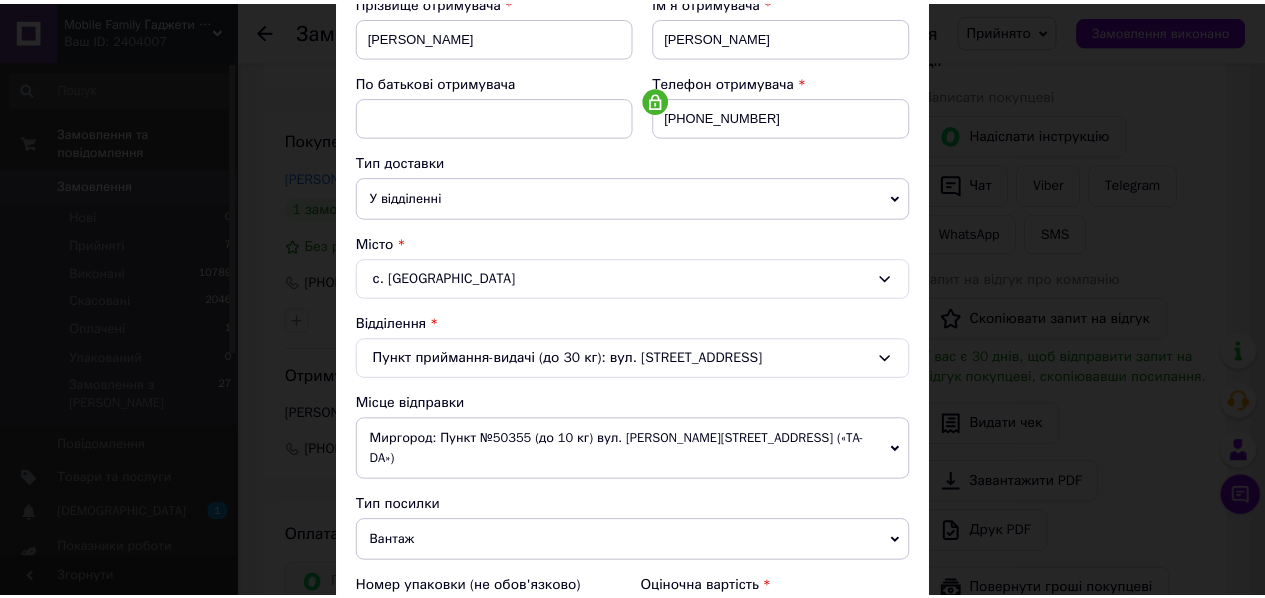 scroll, scrollTop: 721, scrollLeft: 0, axis: vertical 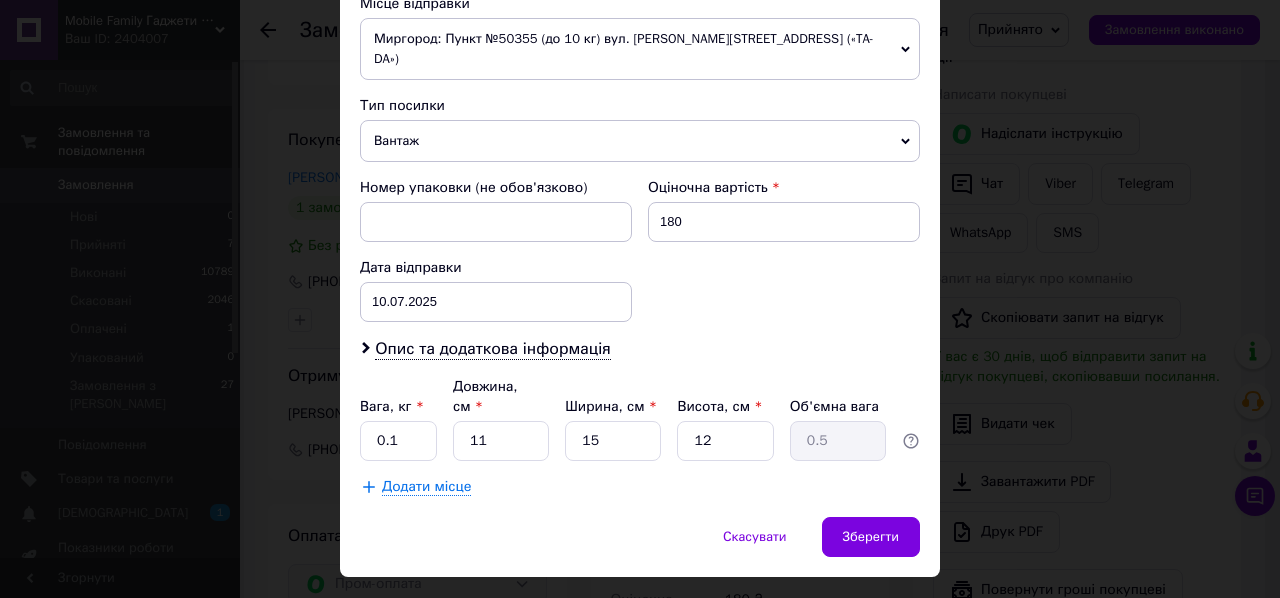 click on "Вантаж" at bounding box center [640, 141] 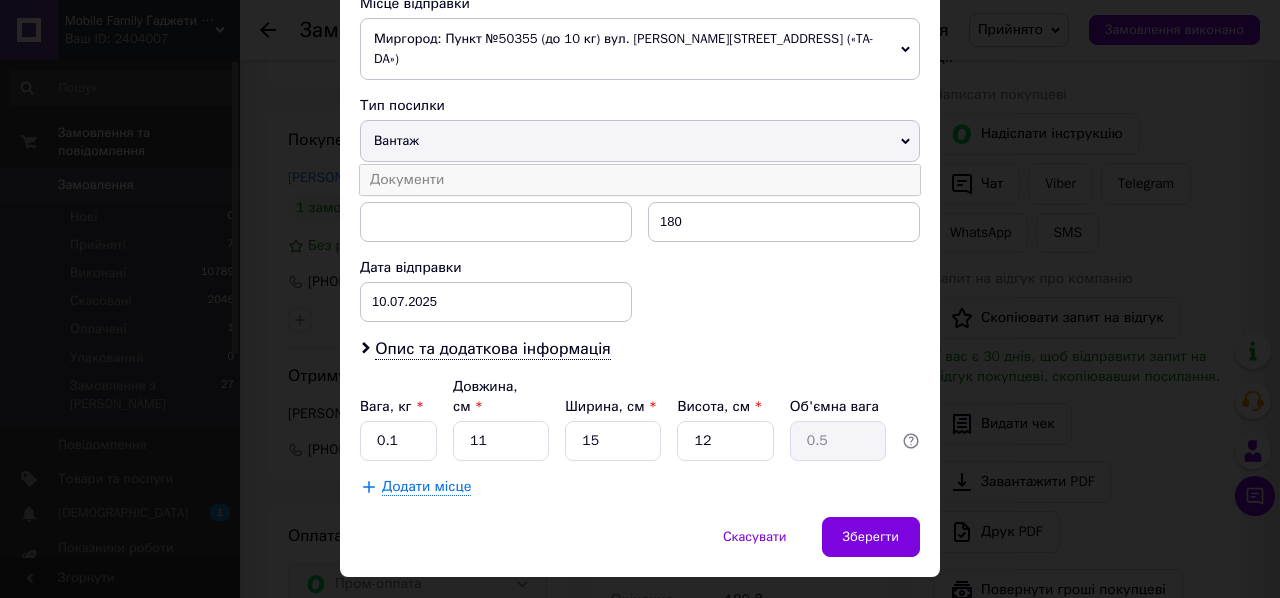 click on "Документи" at bounding box center [640, 180] 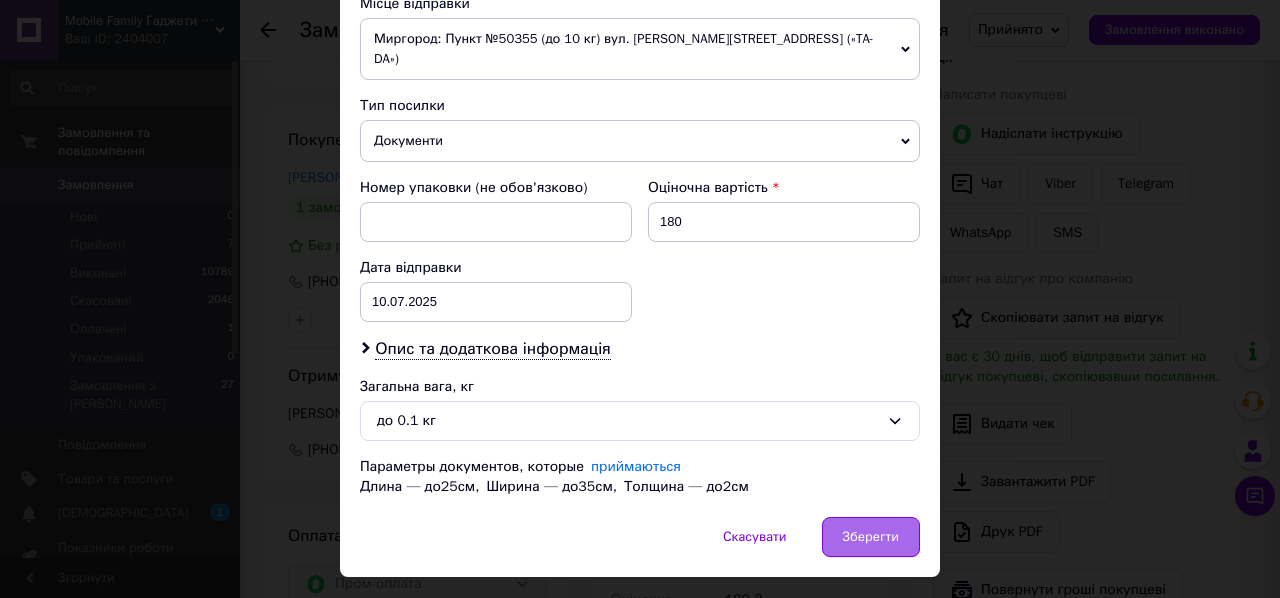 click on "Зберегти" at bounding box center [871, 537] 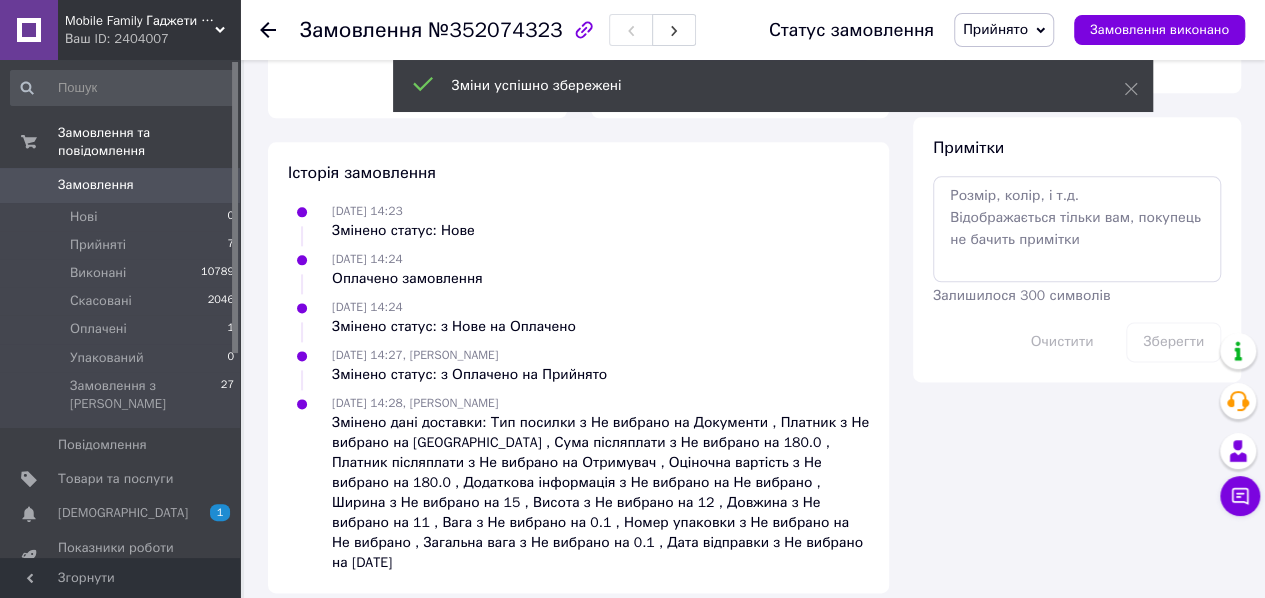 scroll, scrollTop: 733, scrollLeft: 0, axis: vertical 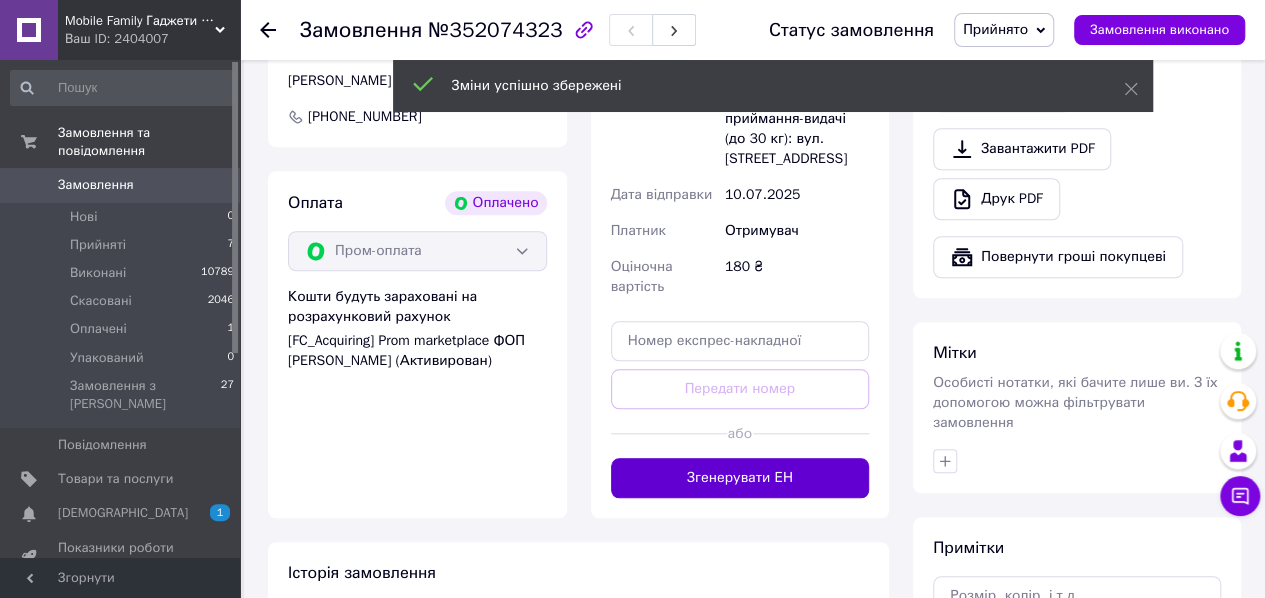 click on "Згенерувати ЕН" at bounding box center [740, 478] 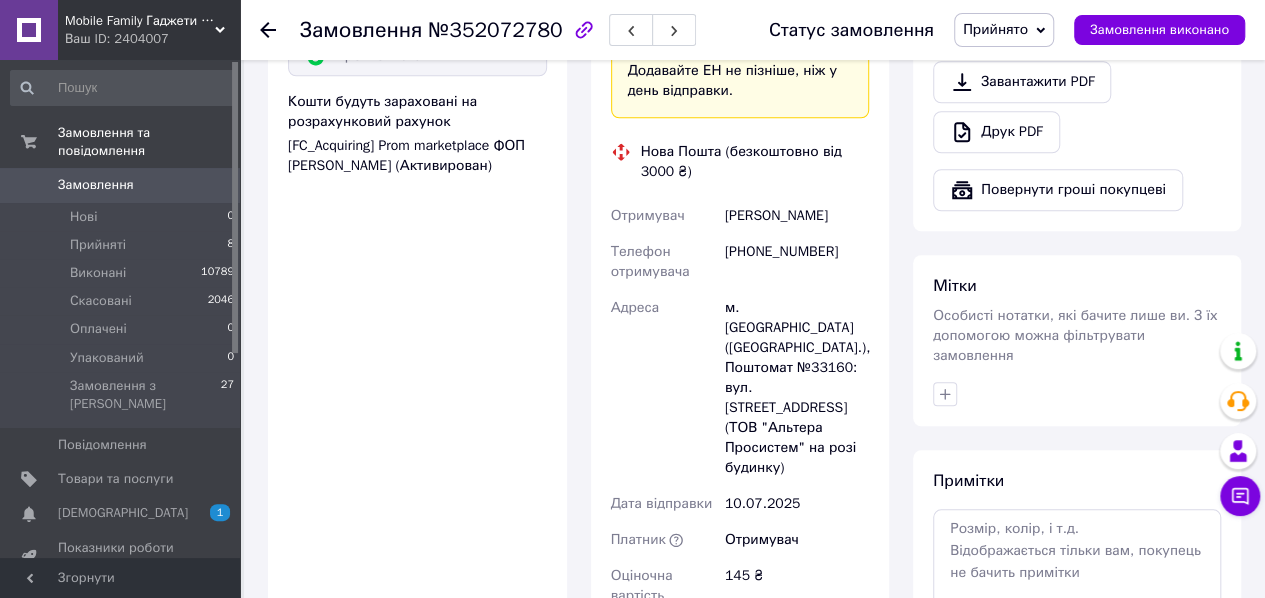 scroll, scrollTop: 1200, scrollLeft: 0, axis: vertical 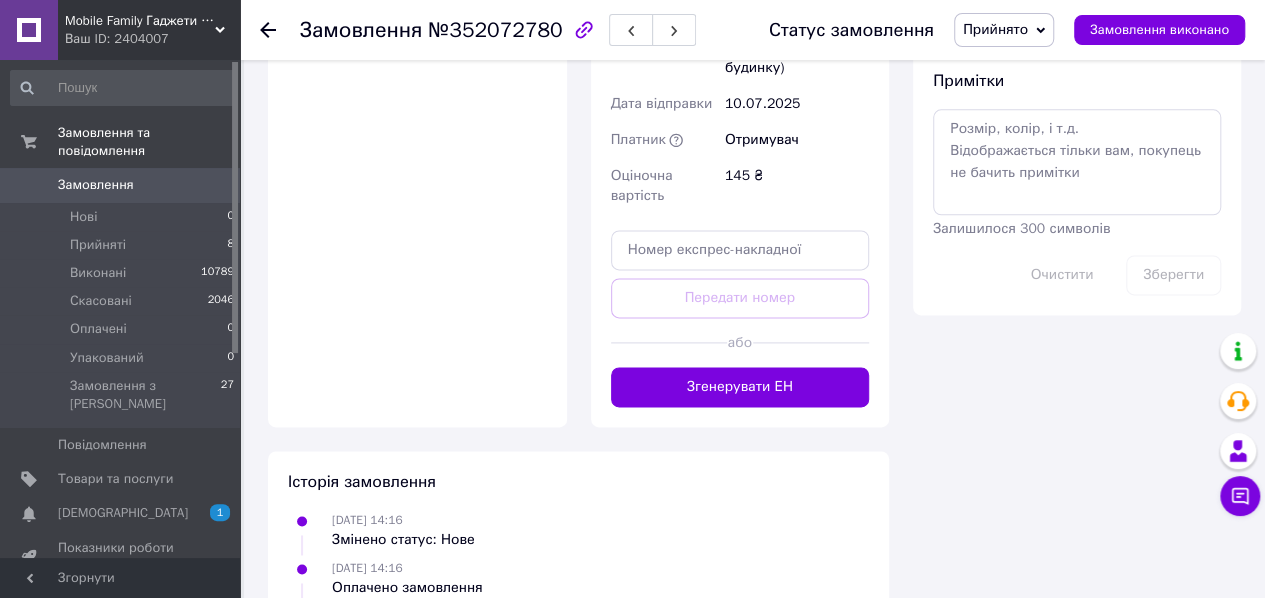 click on "Згенерувати ЕН" at bounding box center (740, 387) 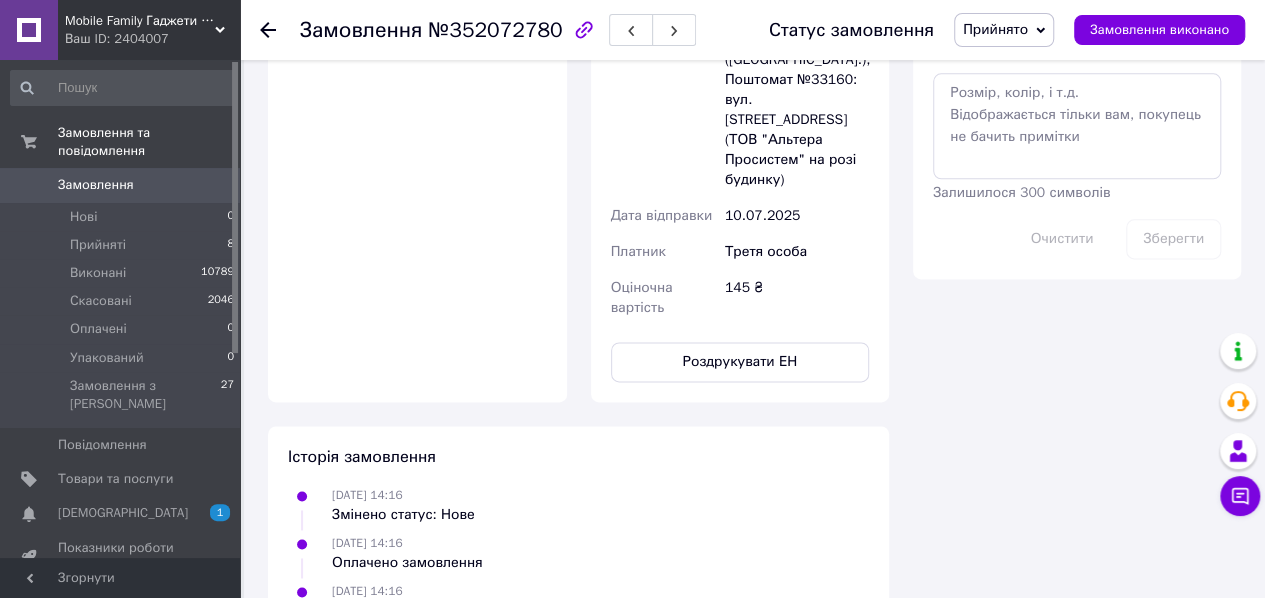 click on "Замовлення" at bounding box center [121, 185] 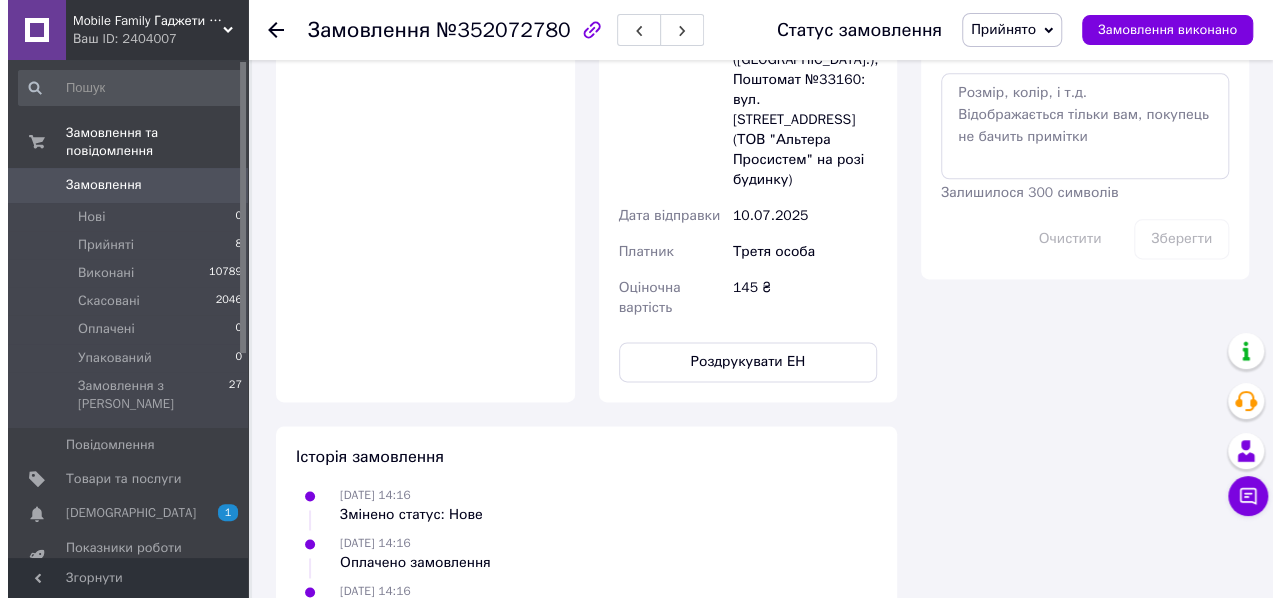 scroll, scrollTop: 0, scrollLeft: 0, axis: both 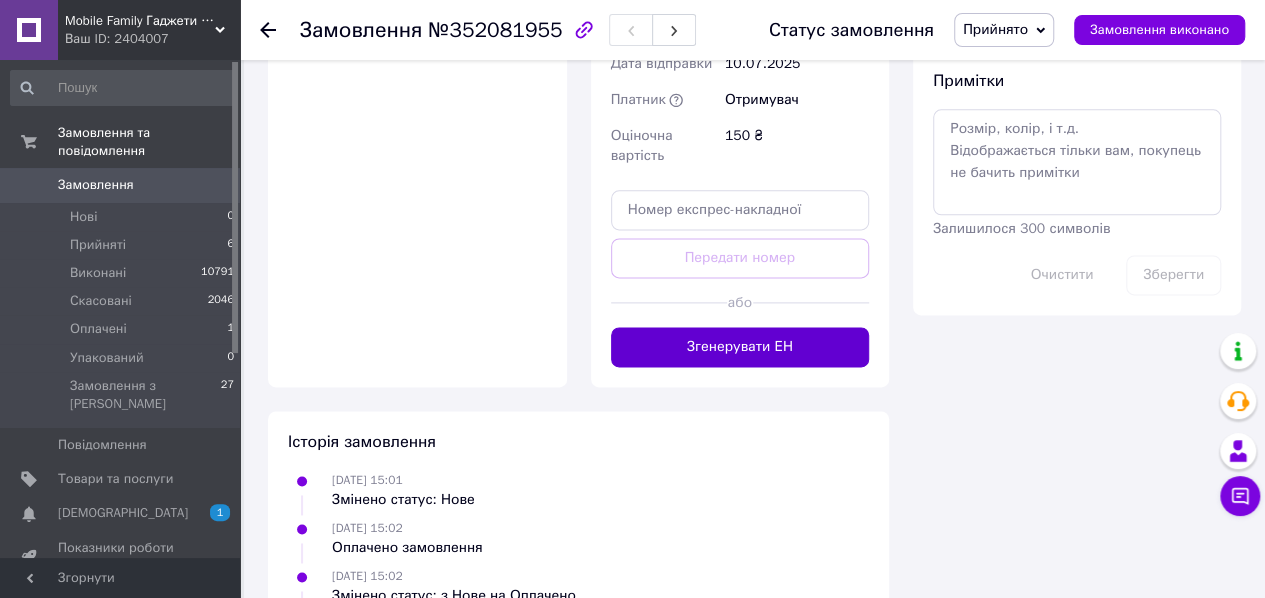 click on "Згенерувати ЕН" at bounding box center [740, 347] 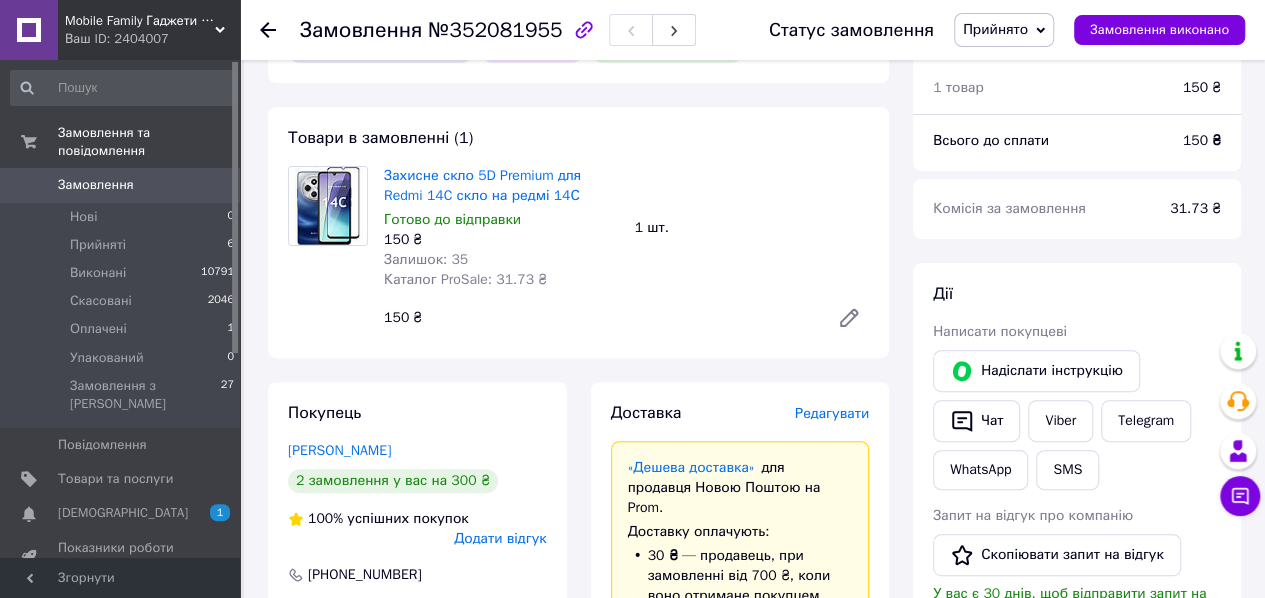 scroll, scrollTop: 0, scrollLeft: 0, axis: both 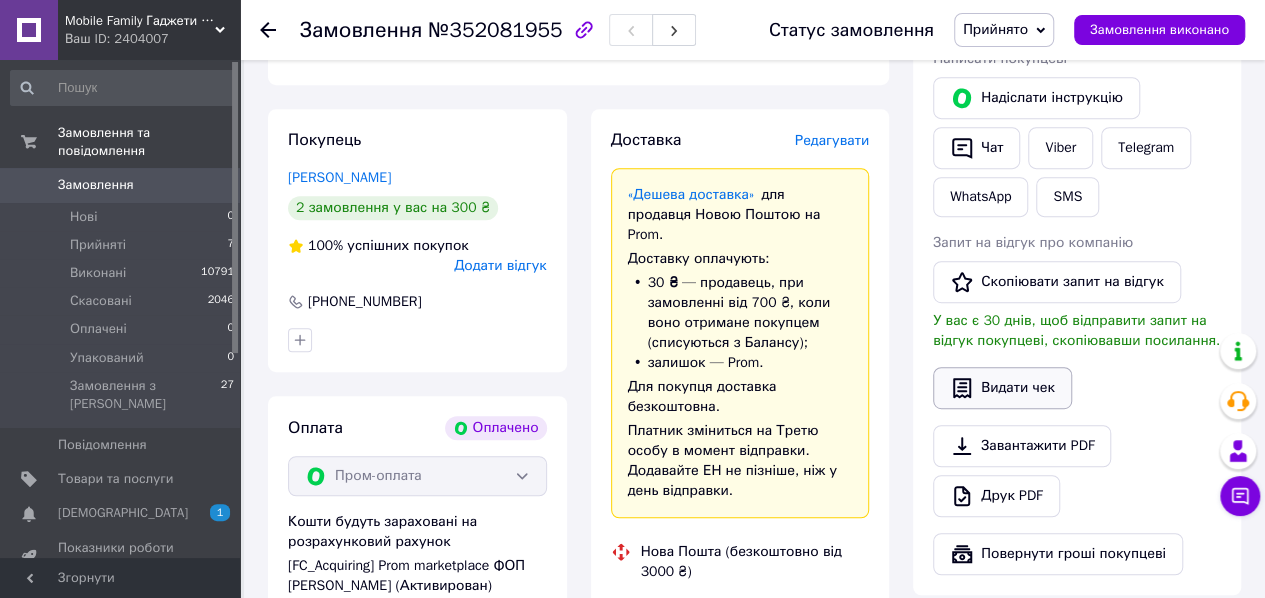 click on "Видати чек" at bounding box center [1002, 388] 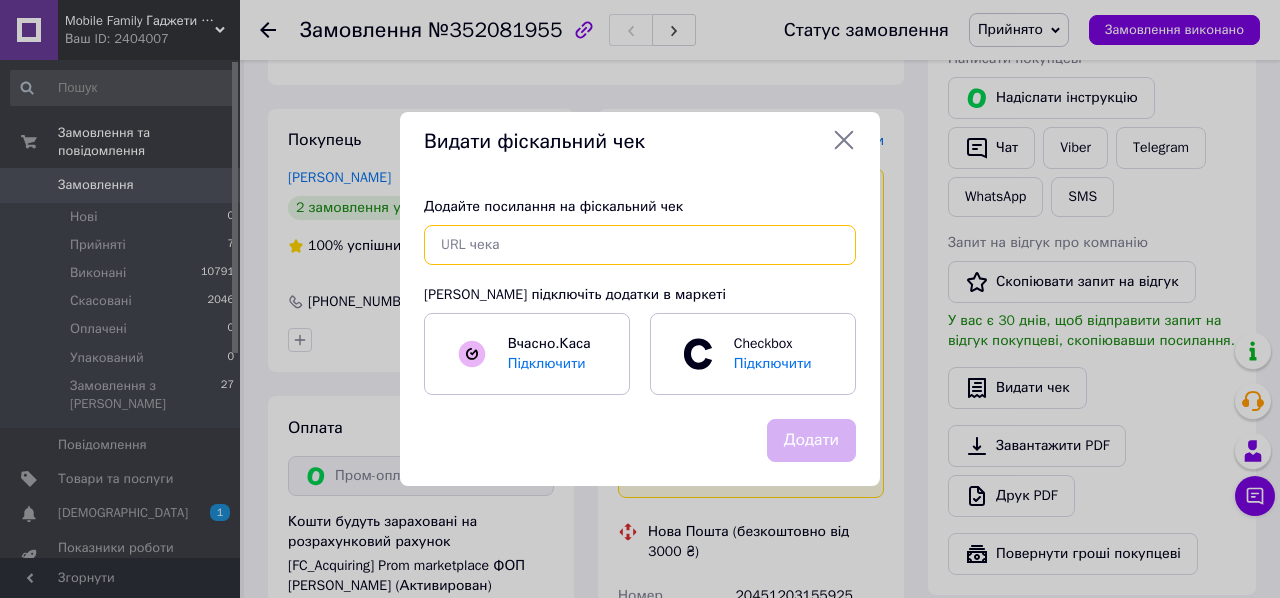 click at bounding box center [640, 245] 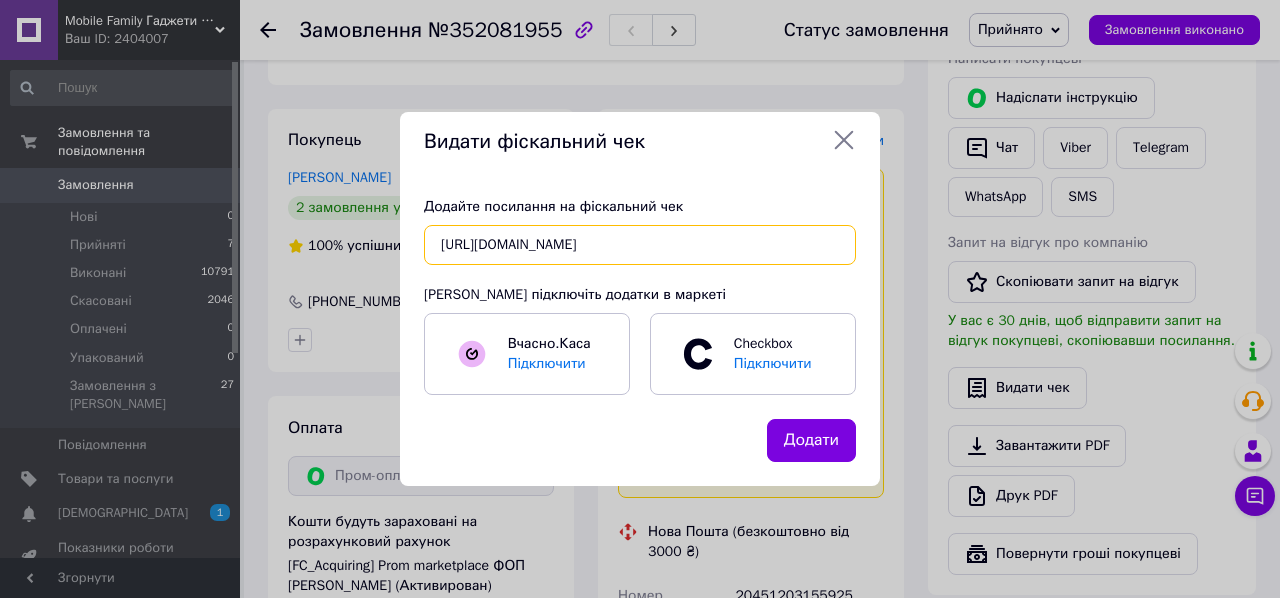 scroll, scrollTop: 0, scrollLeft: 25, axis: horizontal 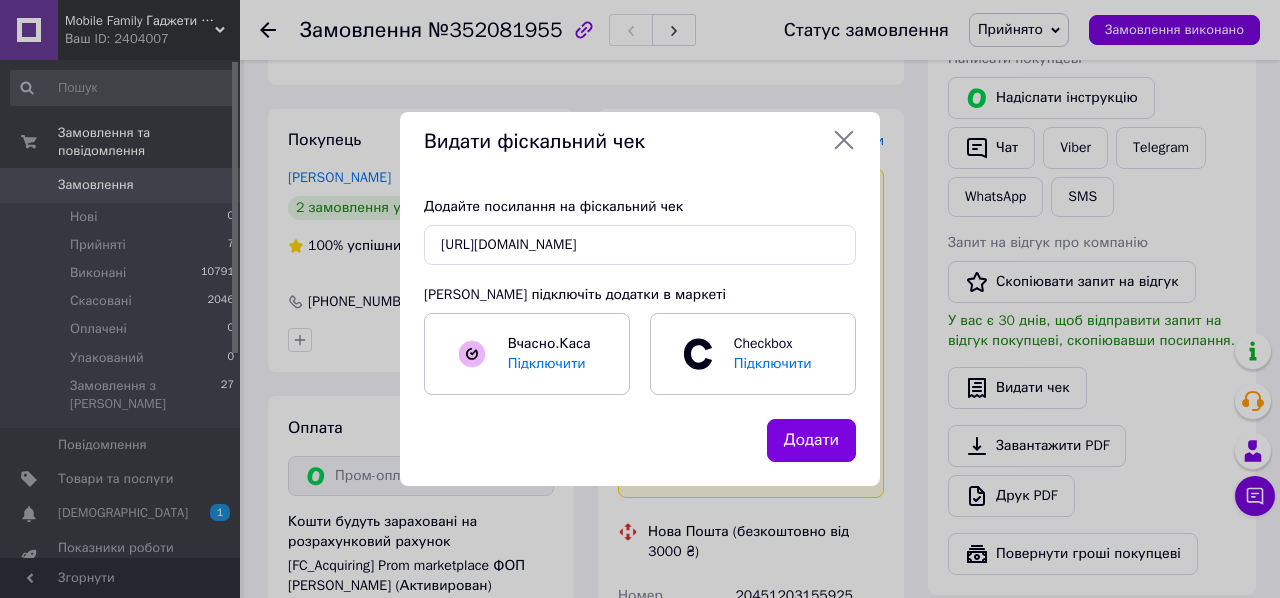 click on "Додати" at bounding box center [811, 440] 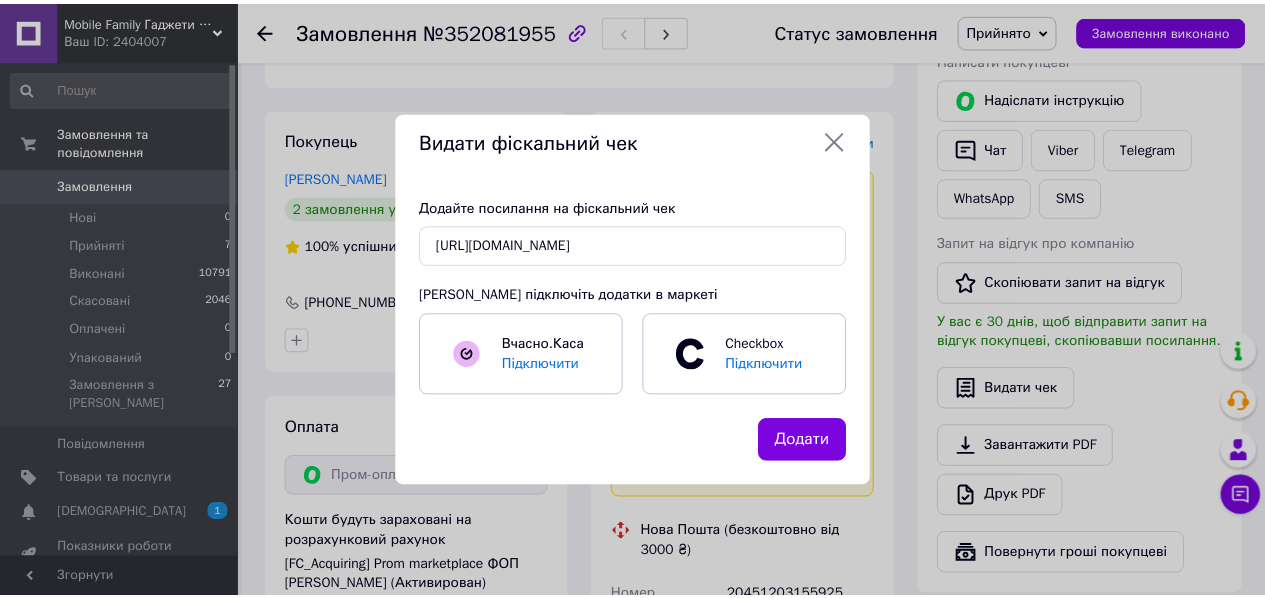 scroll, scrollTop: 0, scrollLeft: 0, axis: both 